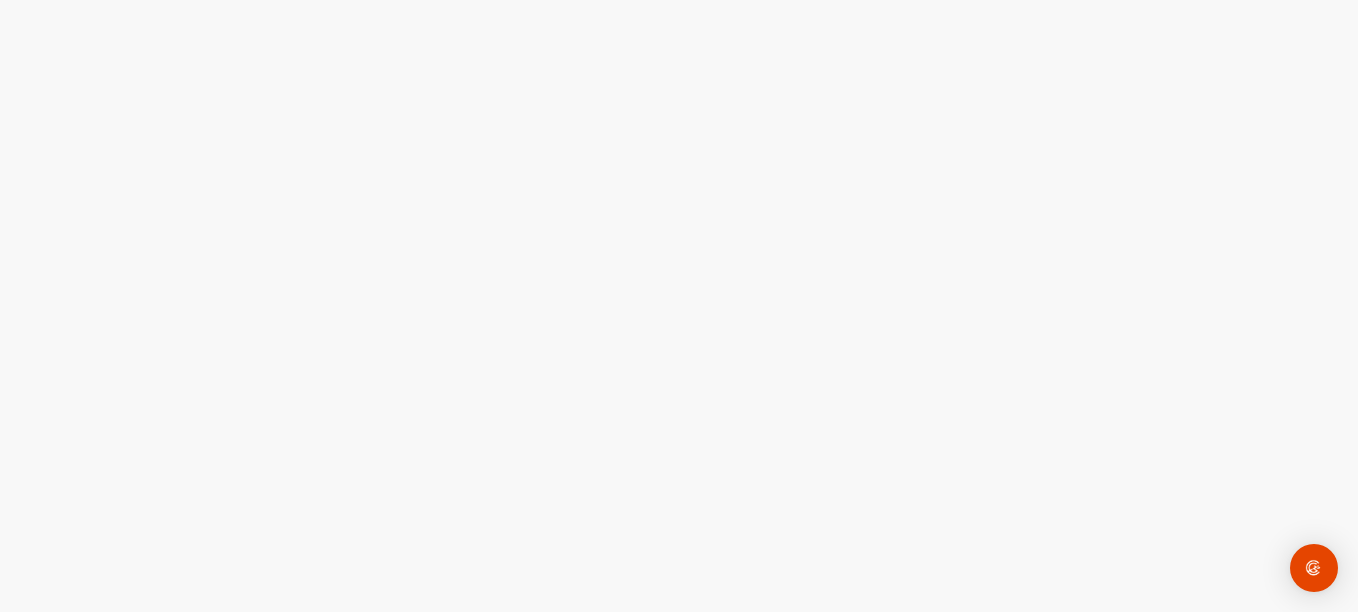 scroll, scrollTop: 0, scrollLeft: 0, axis: both 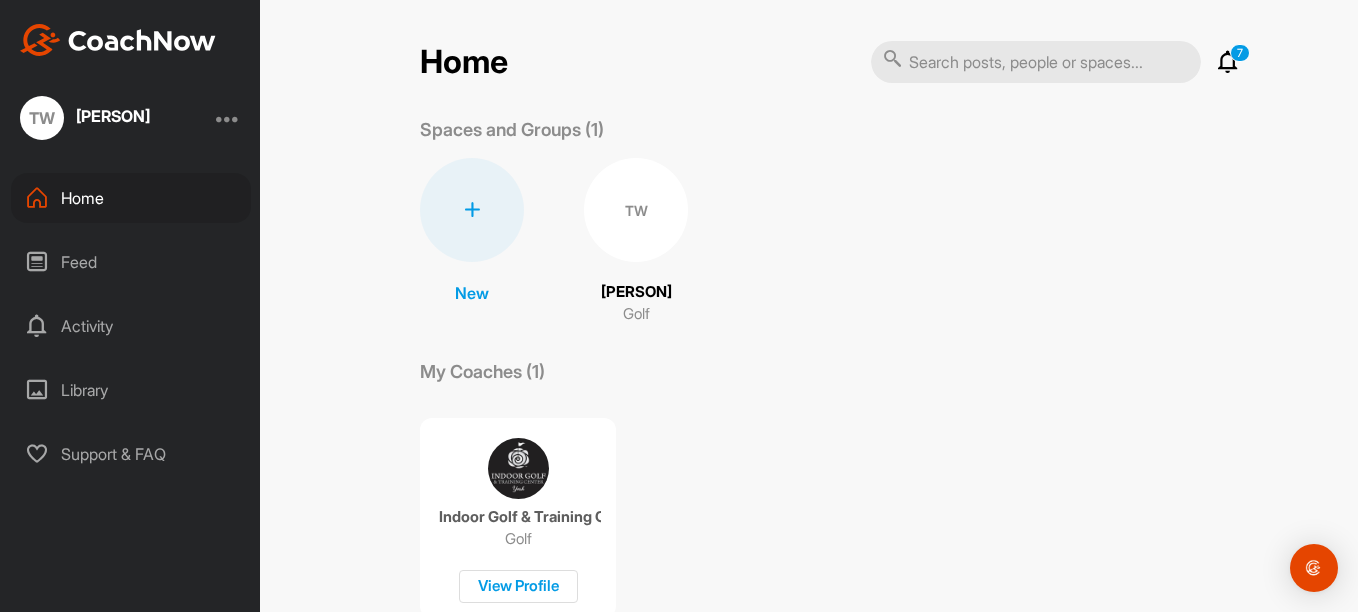click on "[PERSON]" at bounding box center (636, 292) 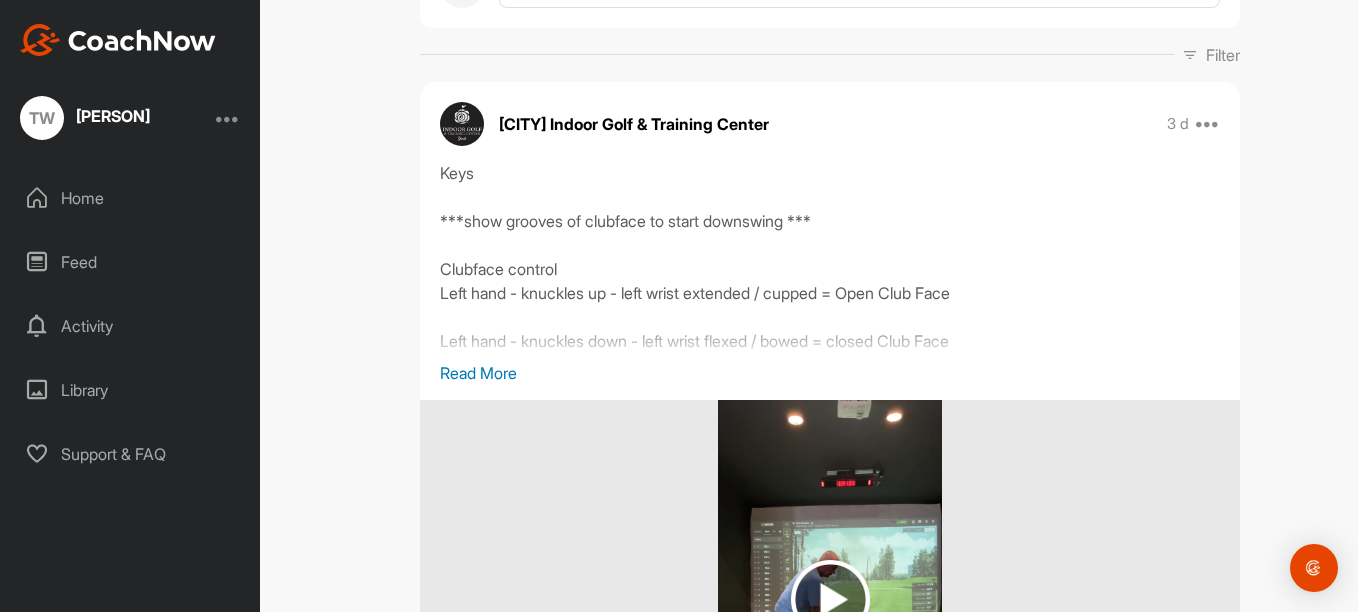 scroll, scrollTop: 280, scrollLeft: 0, axis: vertical 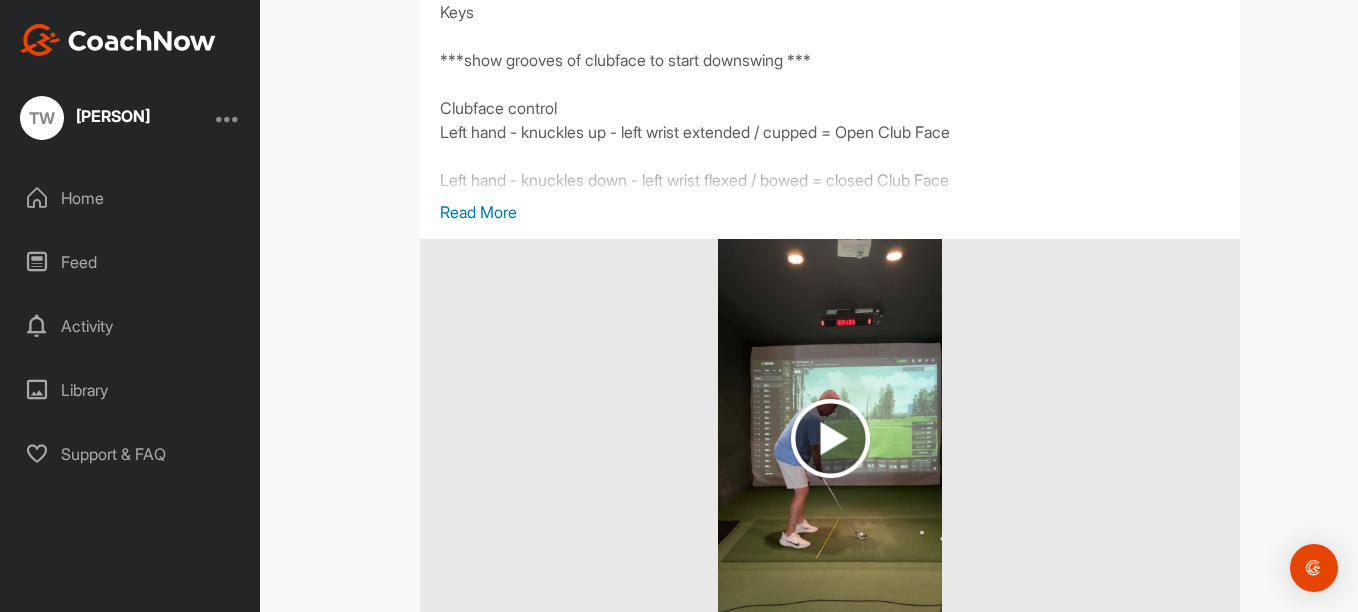 click on "Read More" at bounding box center [830, 212] 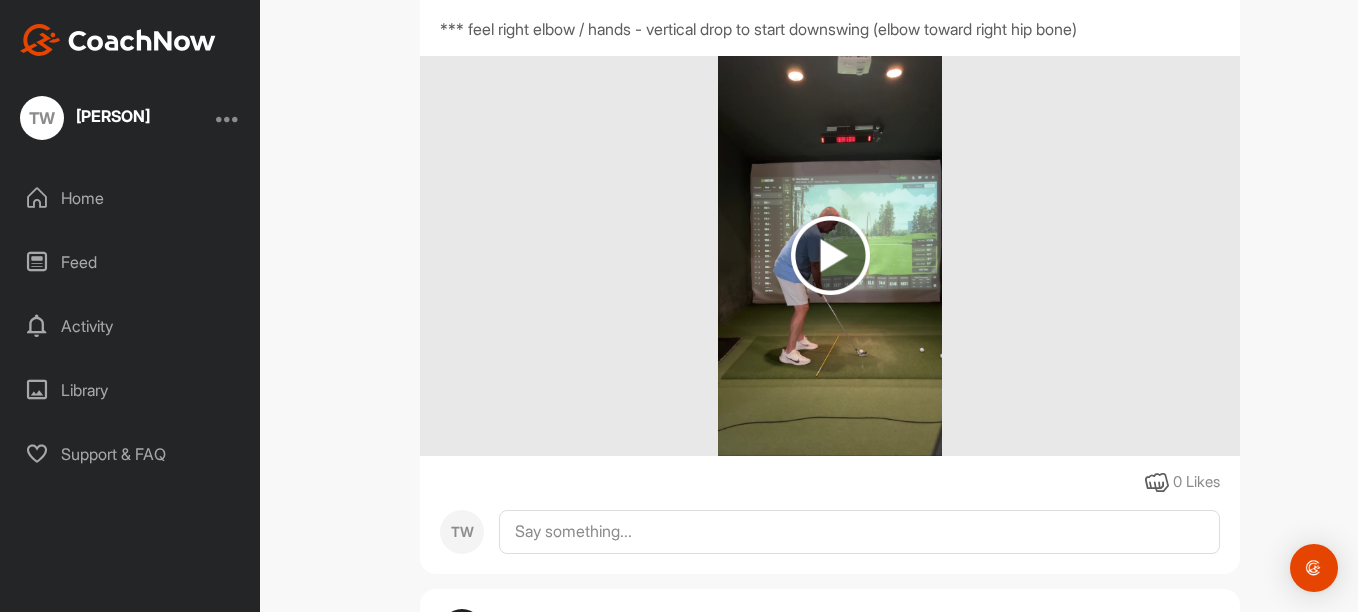 scroll, scrollTop: 880, scrollLeft: 0, axis: vertical 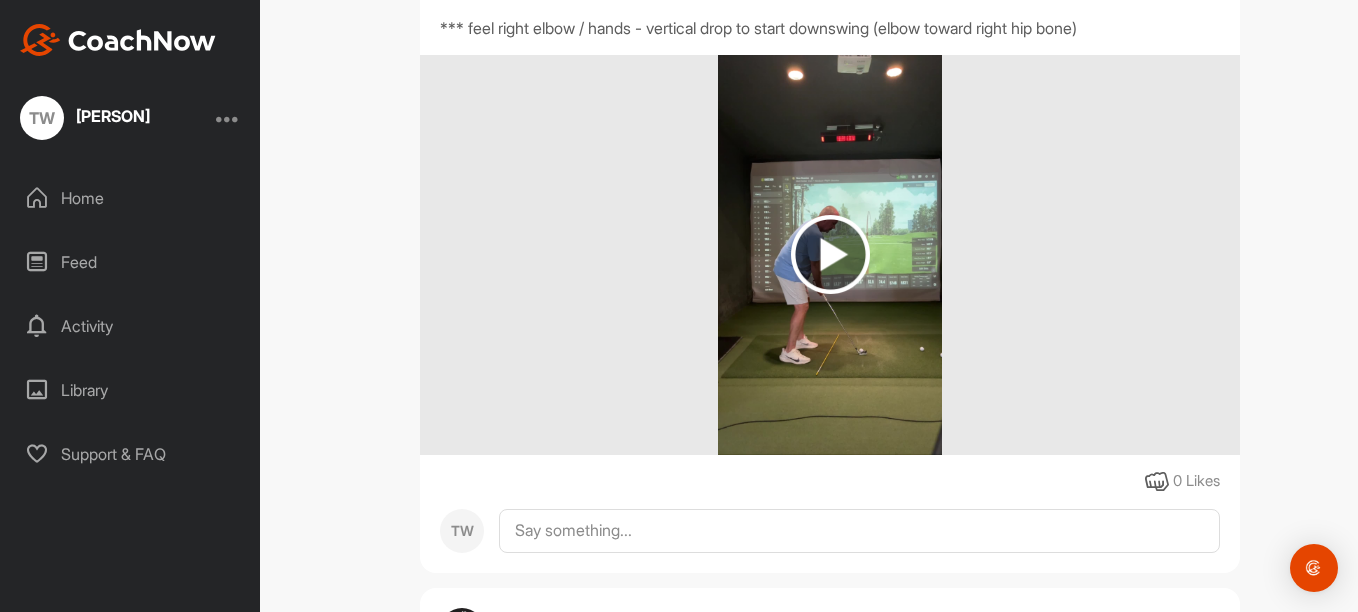 click at bounding box center (830, 254) 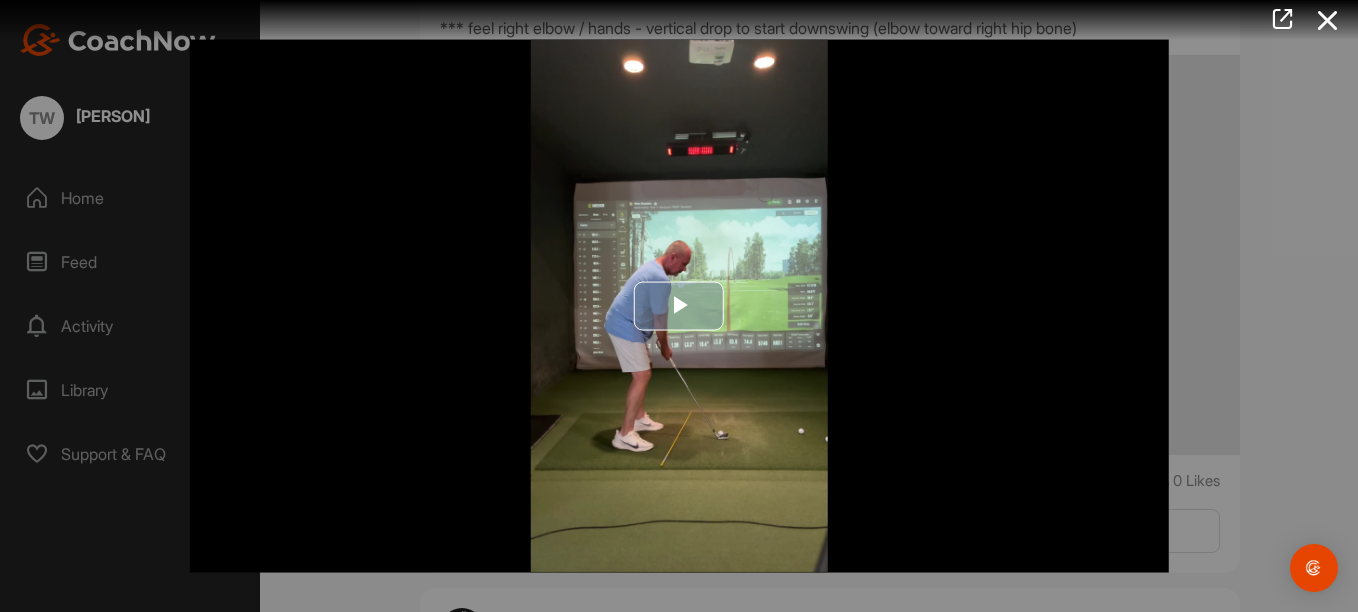 click at bounding box center (679, 306) 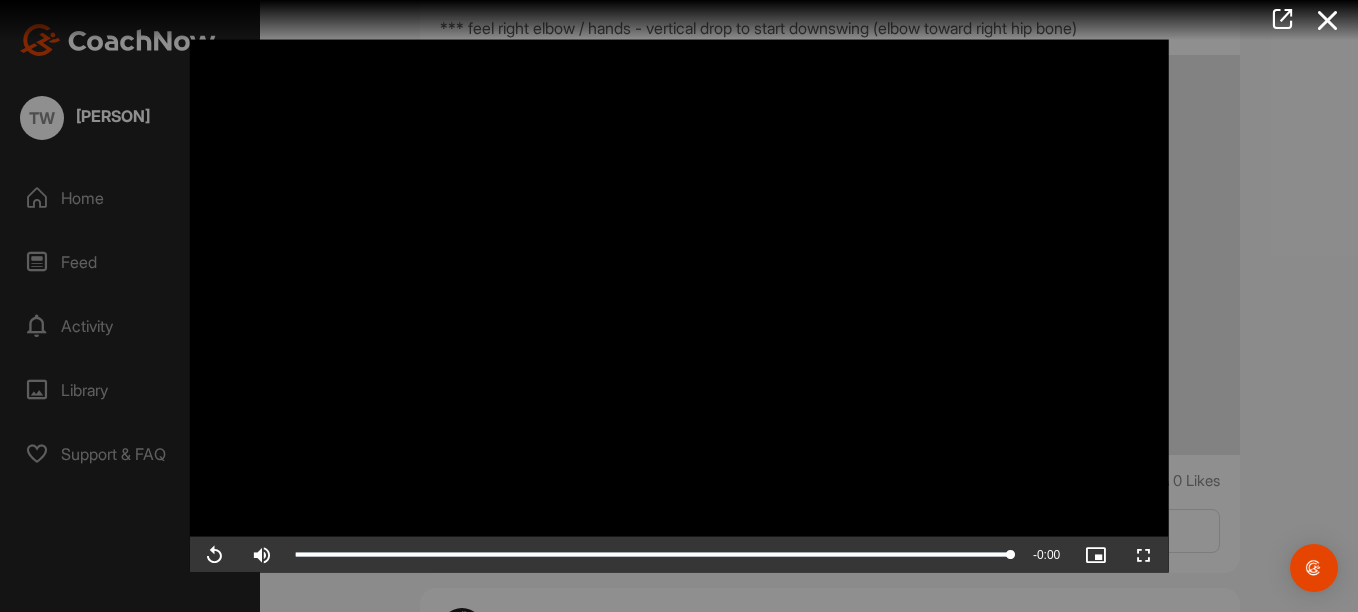 click at bounding box center (679, 306) 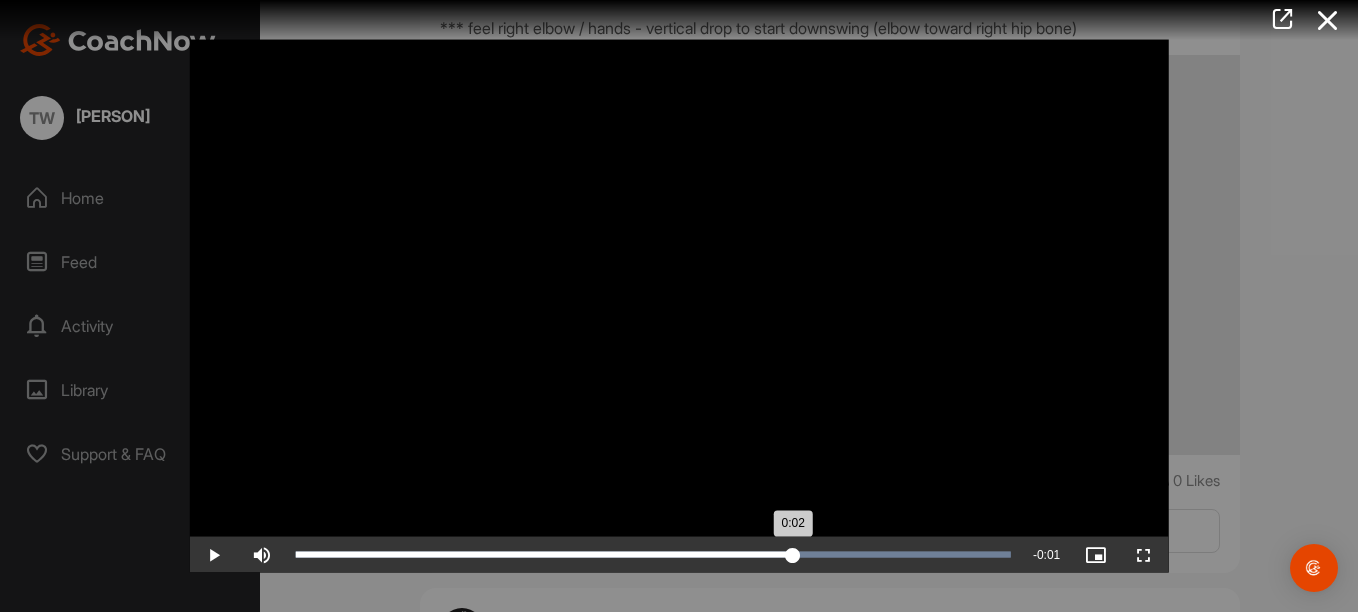 click on "Loaded :  100.00% 0:02 0:02" at bounding box center [653, 554] 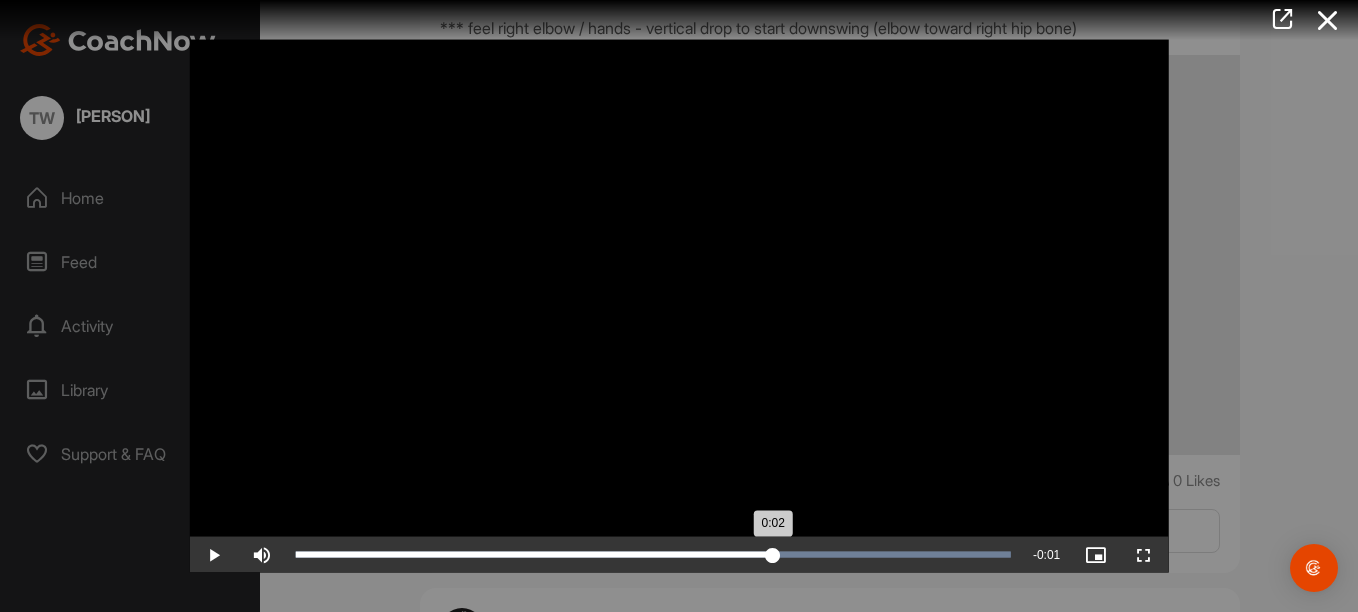 click on "Loaded :  100.00% 0:02 0:02" at bounding box center (653, 554) 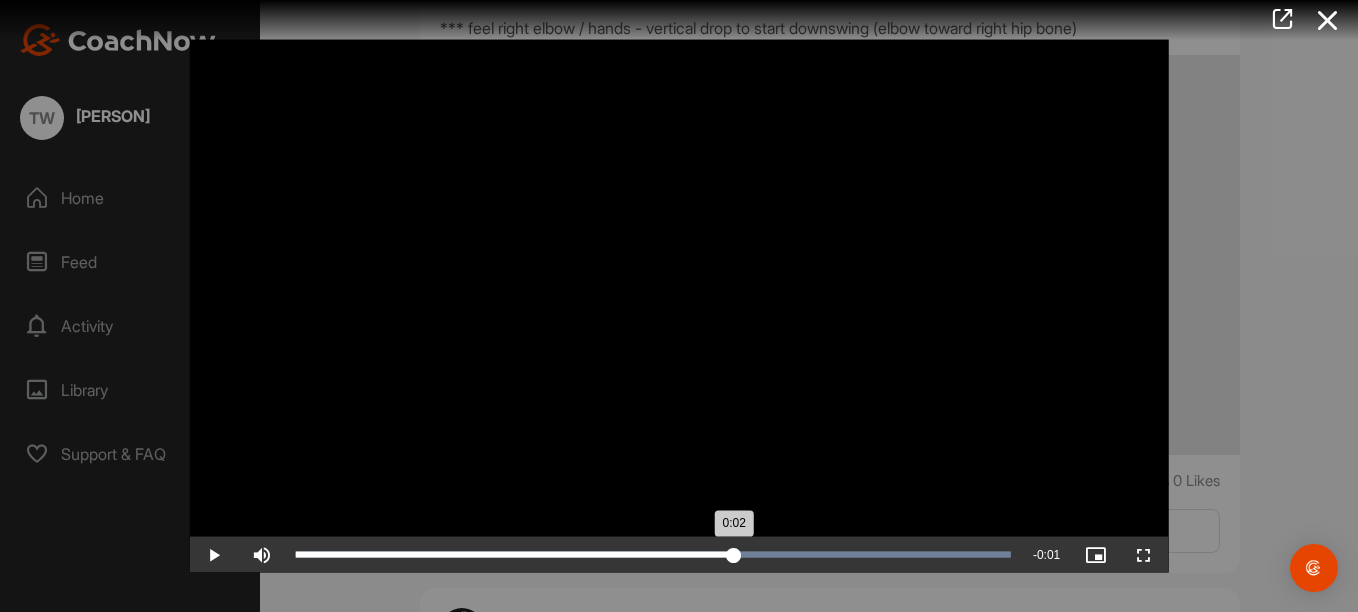 click on "0:02" at bounding box center [515, 554] 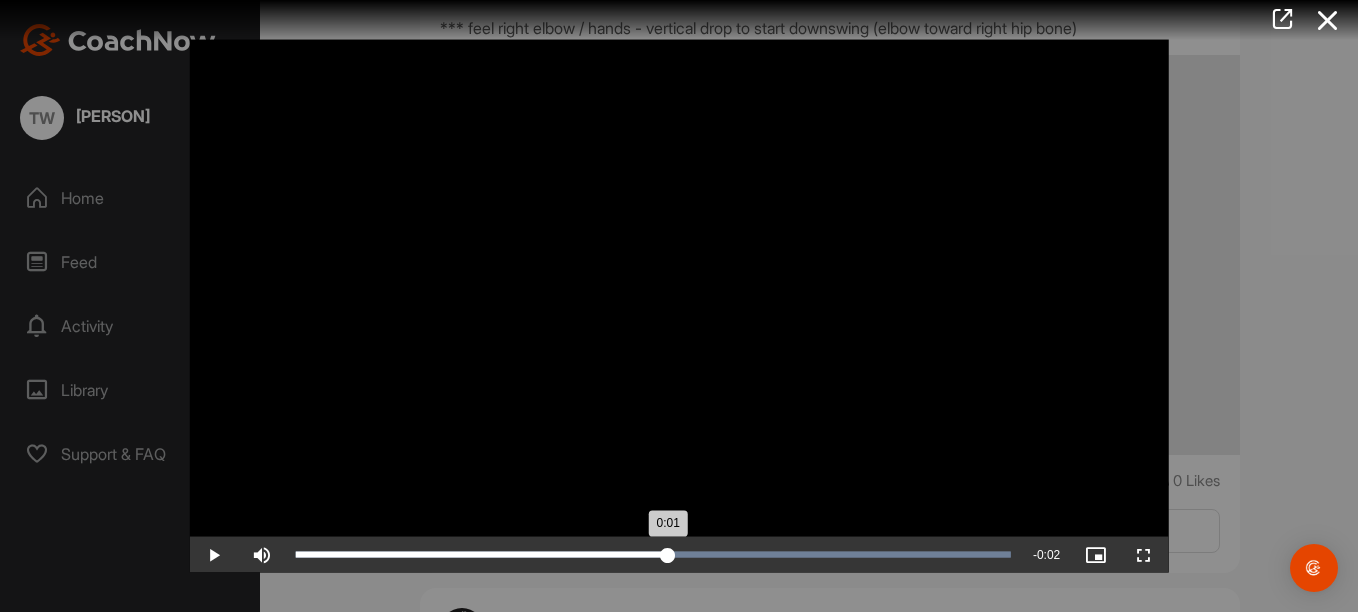 click on "Loaded :  100.00% 0:01 0:01" at bounding box center [653, 554] 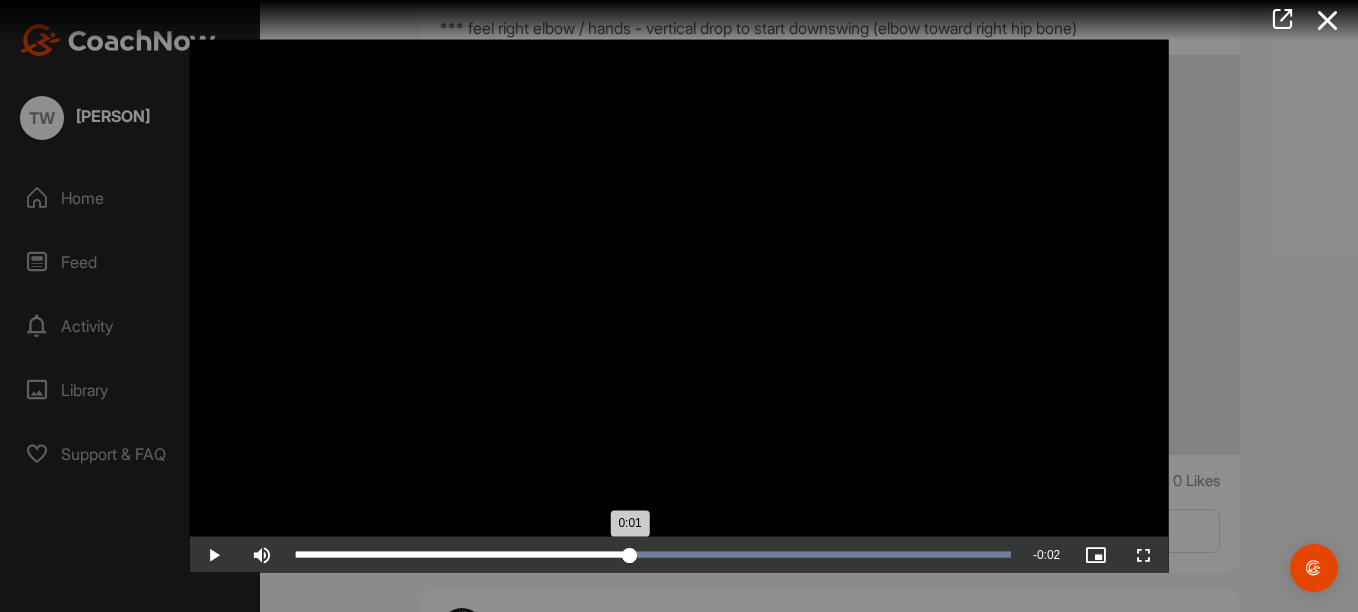 click on "Loaded :  100.00% 0:01 0:01" at bounding box center (653, 554) 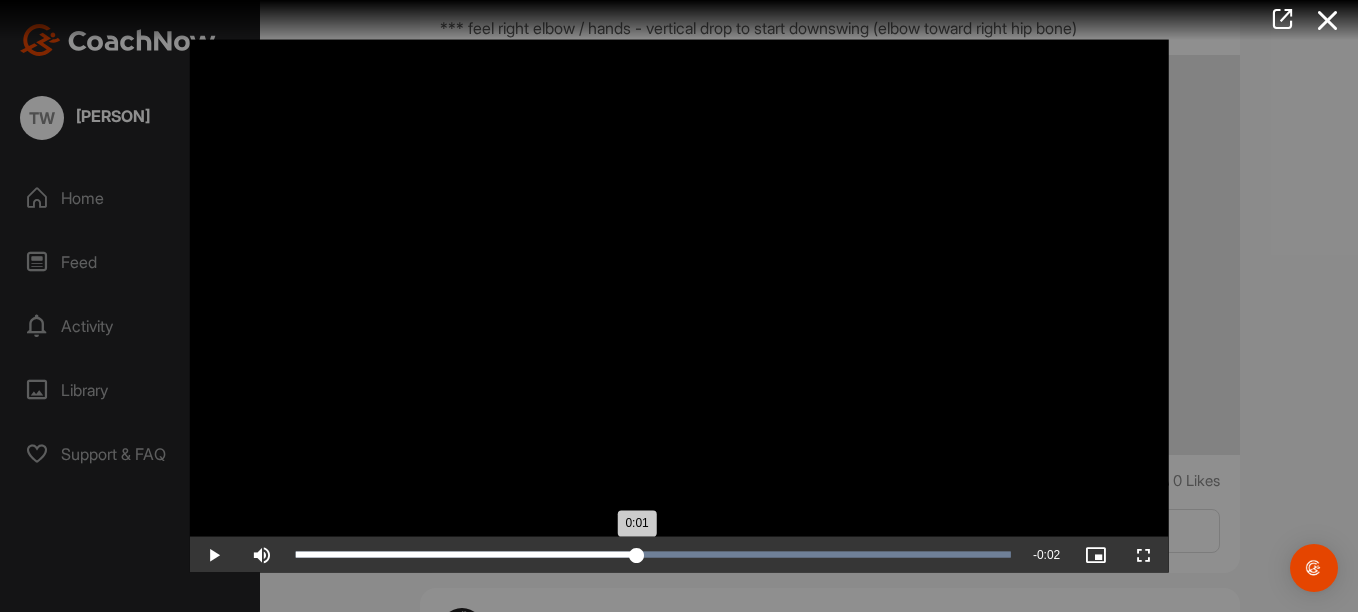 click on "0:01" at bounding box center [466, 554] 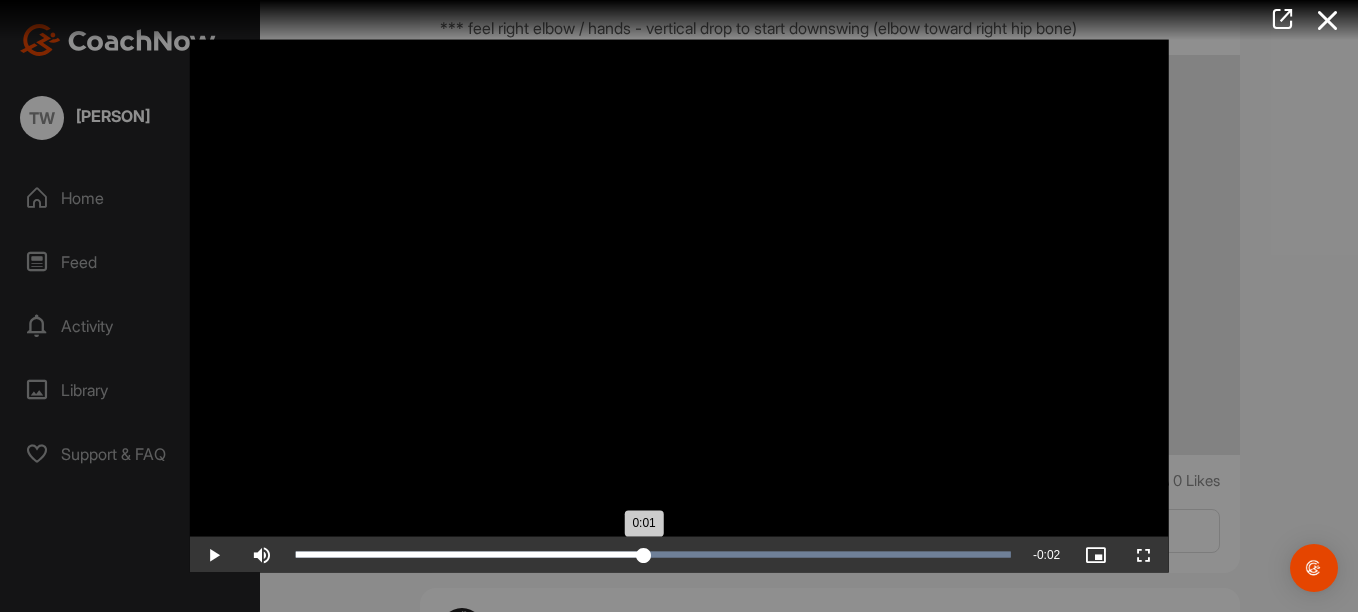 click on "0:01" at bounding box center [470, 554] 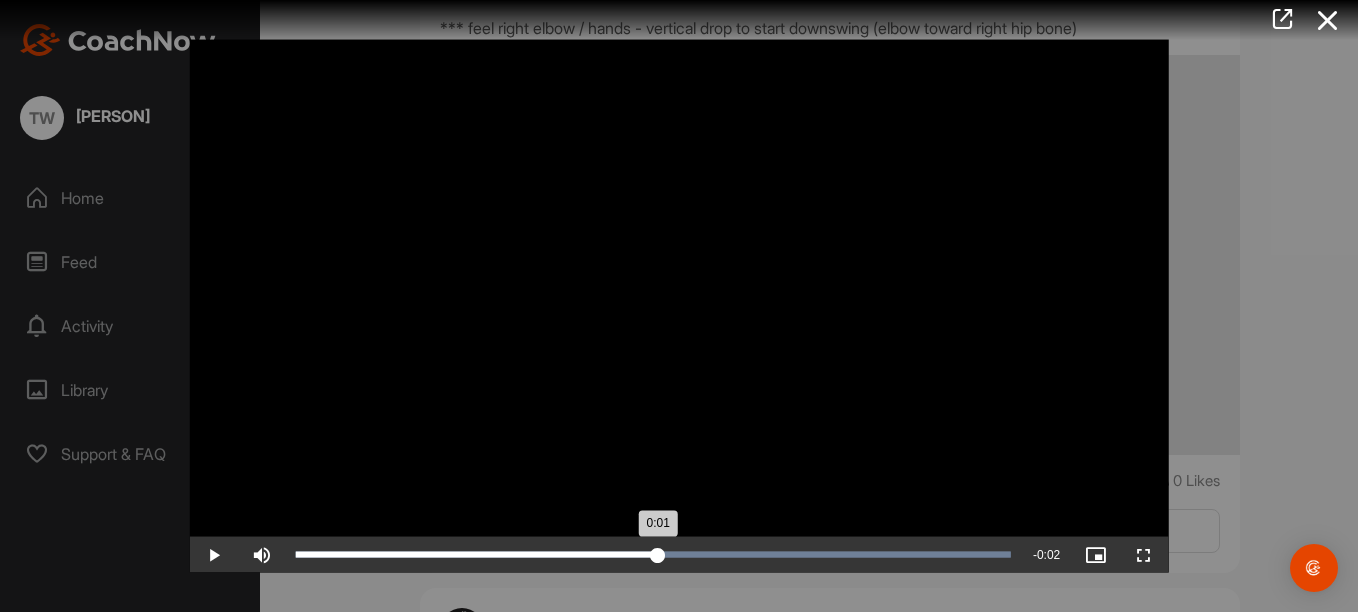 click on "0:01" at bounding box center (477, 554) 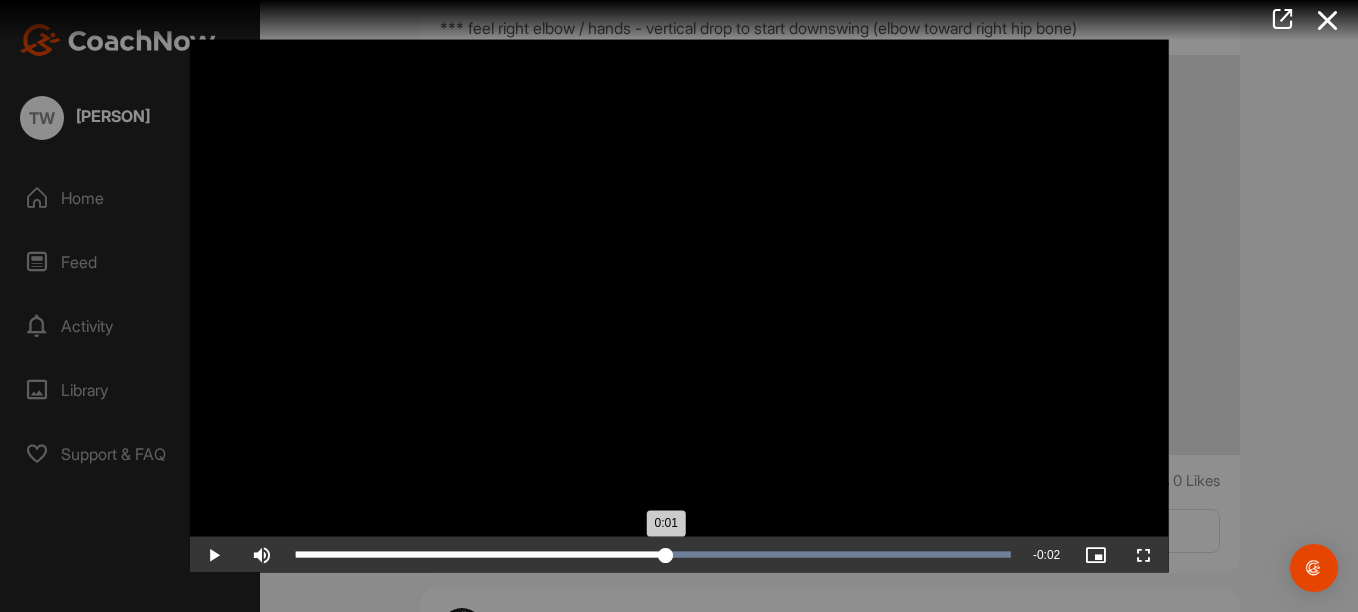 click on "0:01" at bounding box center [481, 554] 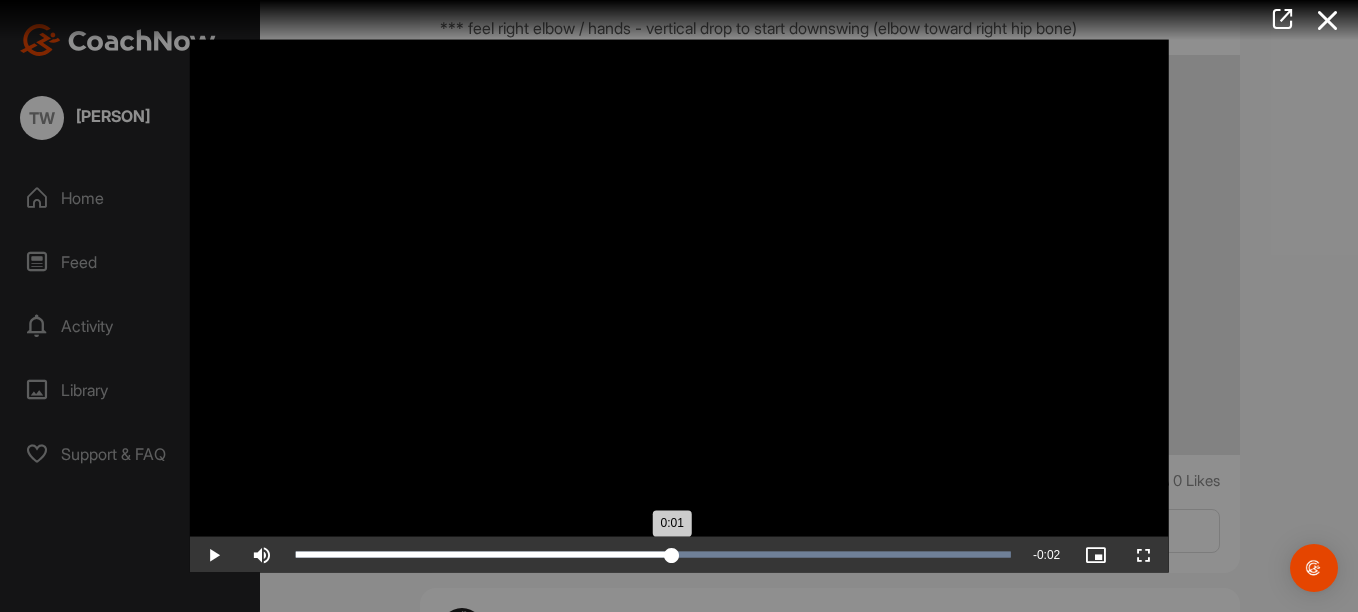 click on "0:01" at bounding box center (484, 554) 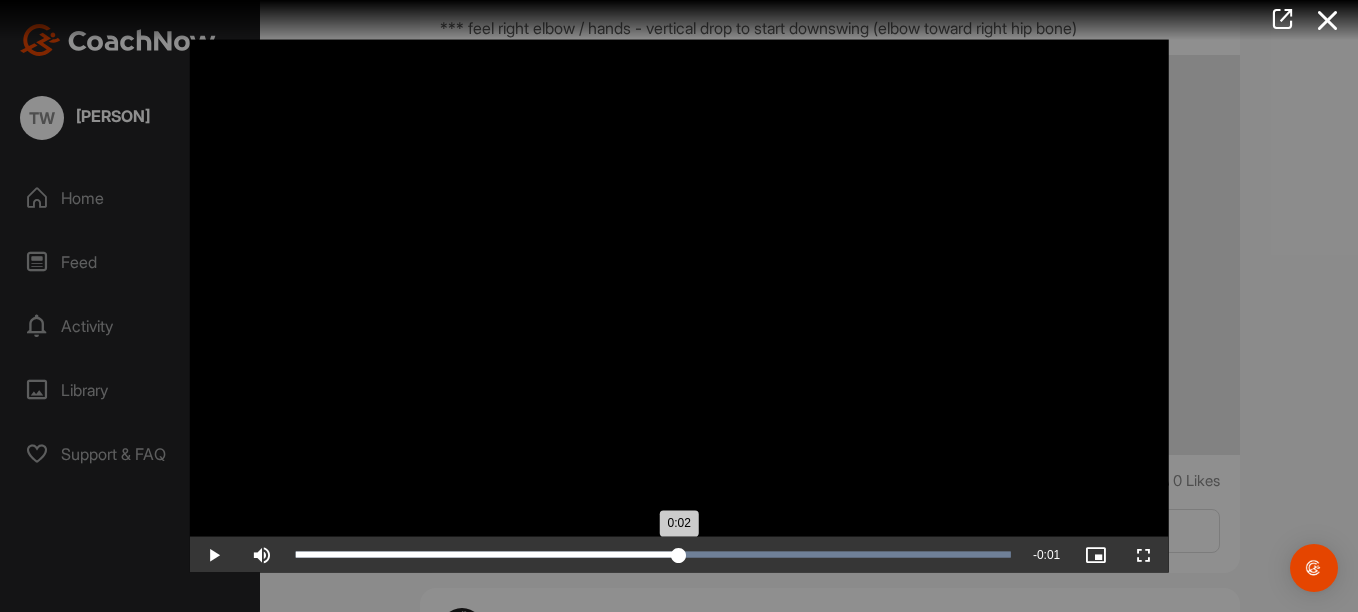 click on "0:02" at bounding box center [487, 554] 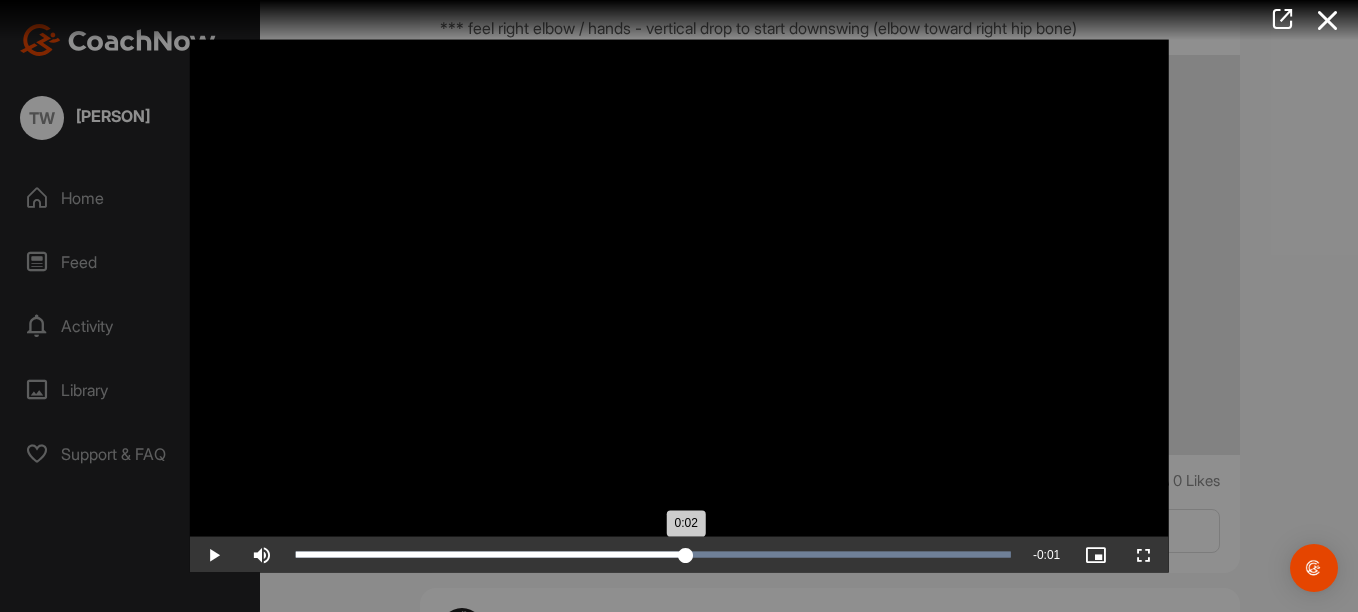 click on "0:02" at bounding box center [491, 554] 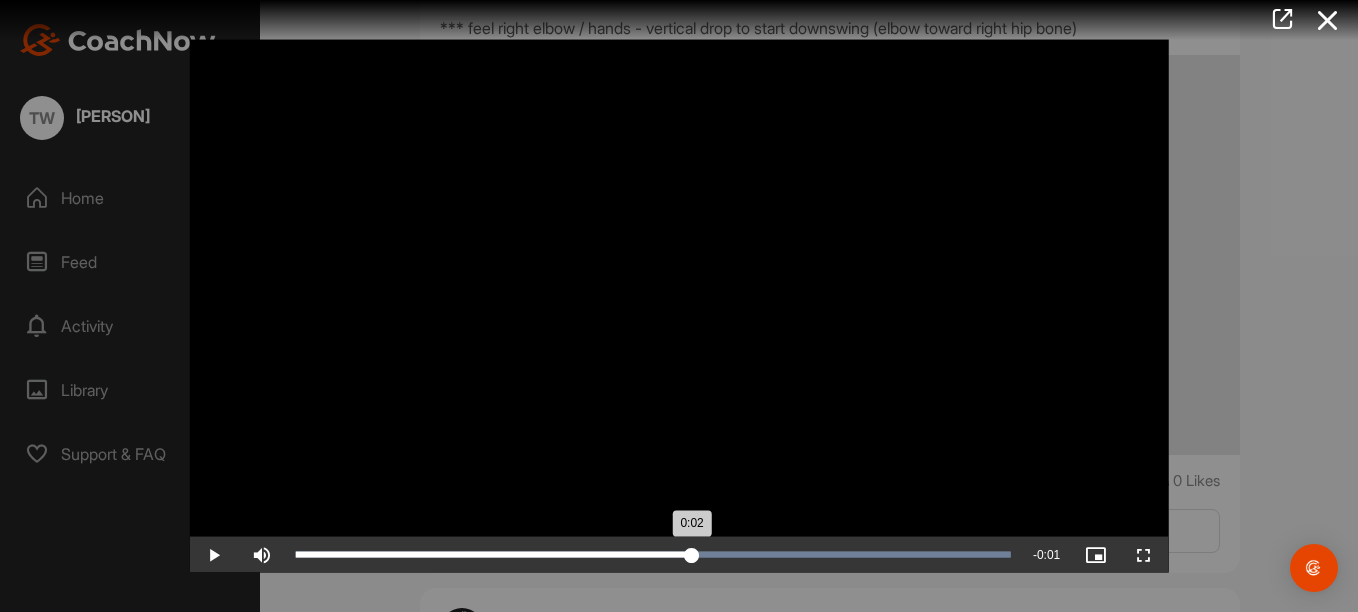 click on "0:02" at bounding box center (494, 554) 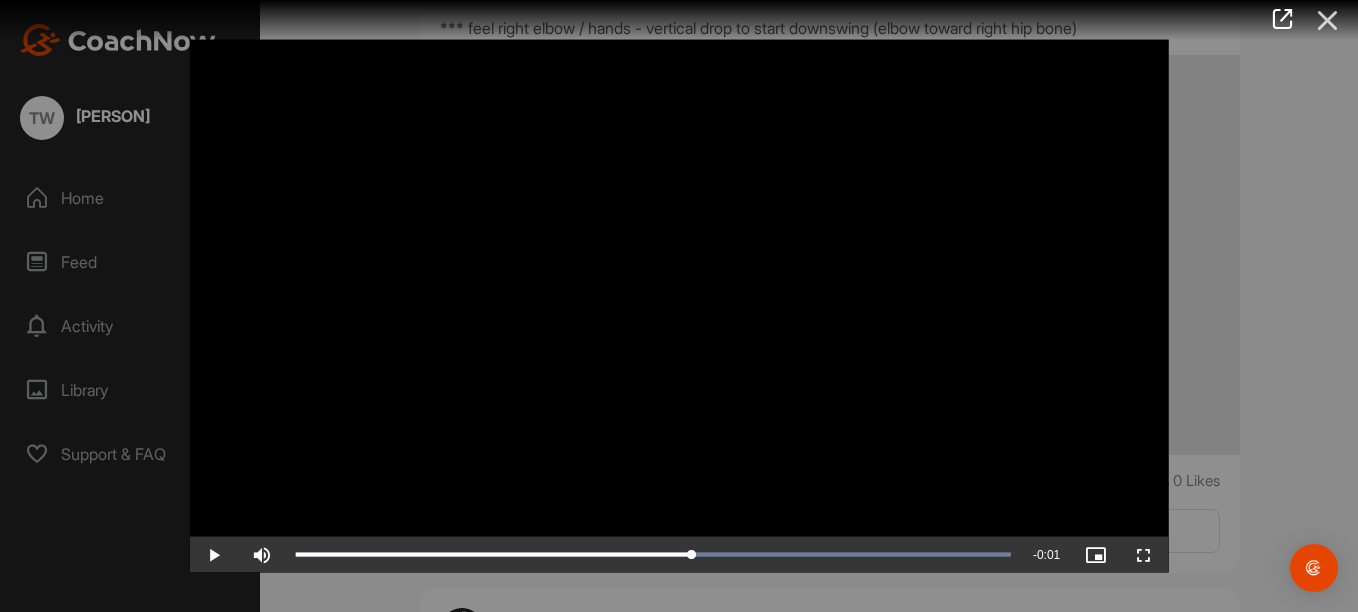 click at bounding box center [1328, 20] 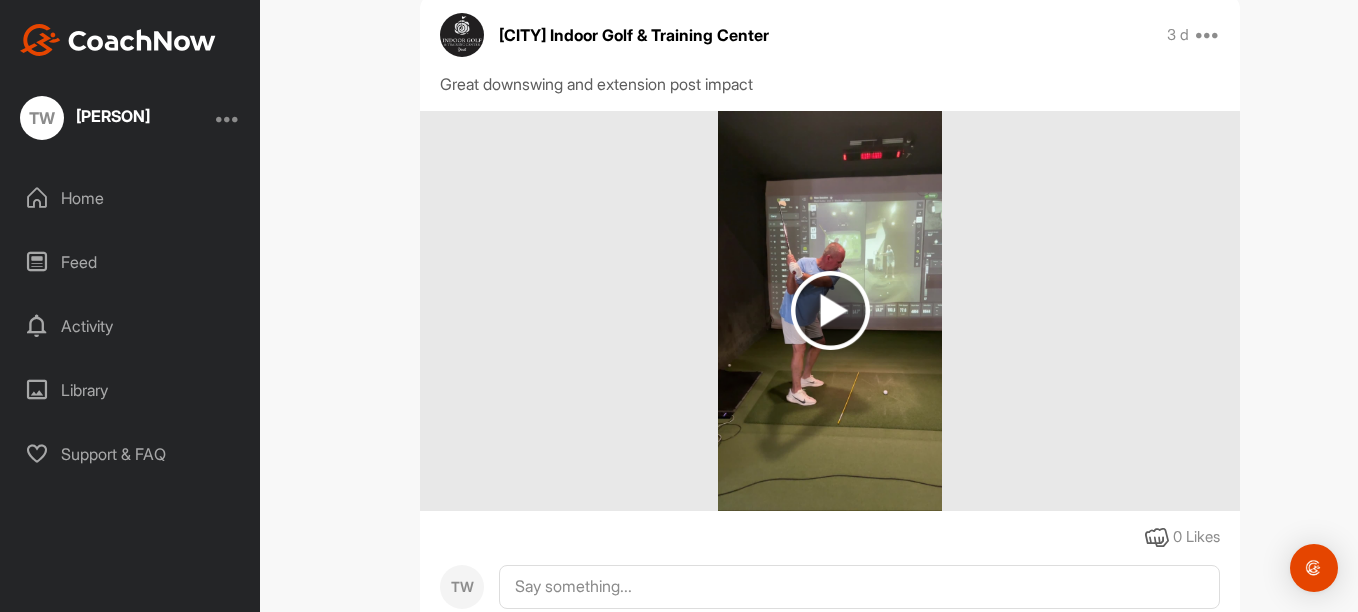 scroll, scrollTop: 1480, scrollLeft: 0, axis: vertical 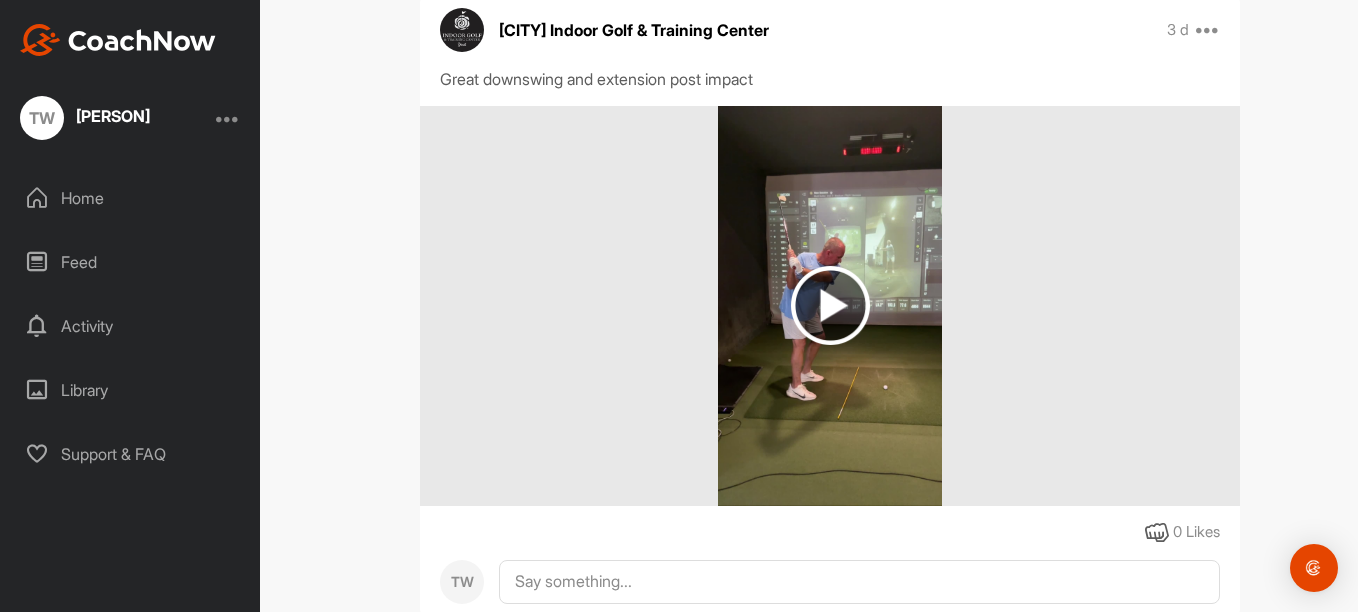 click at bounding box center [830, 305] 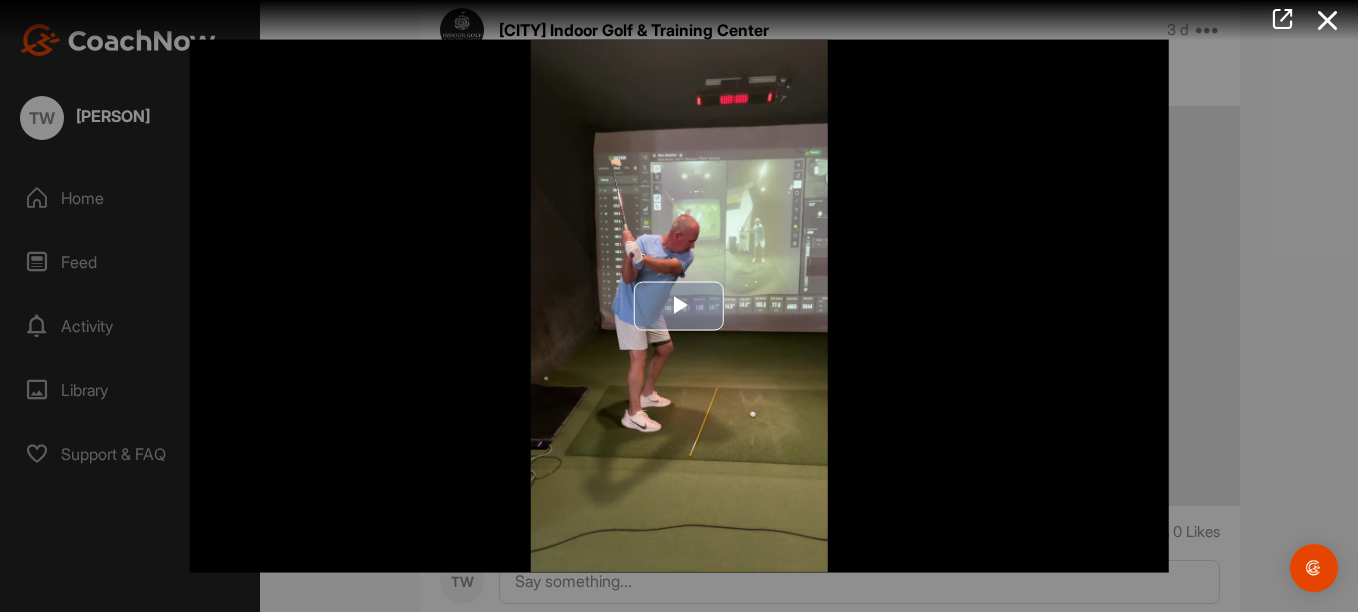 click at bounding box center [679, 306] 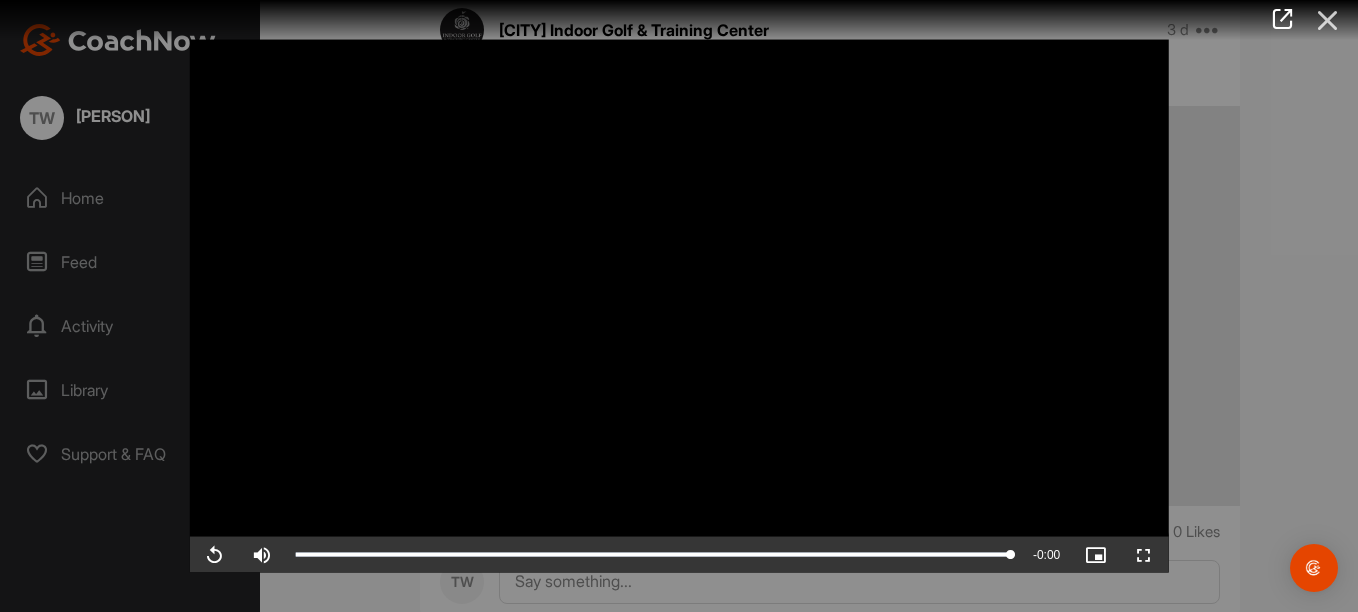 click at bounding box center [1328, 20] 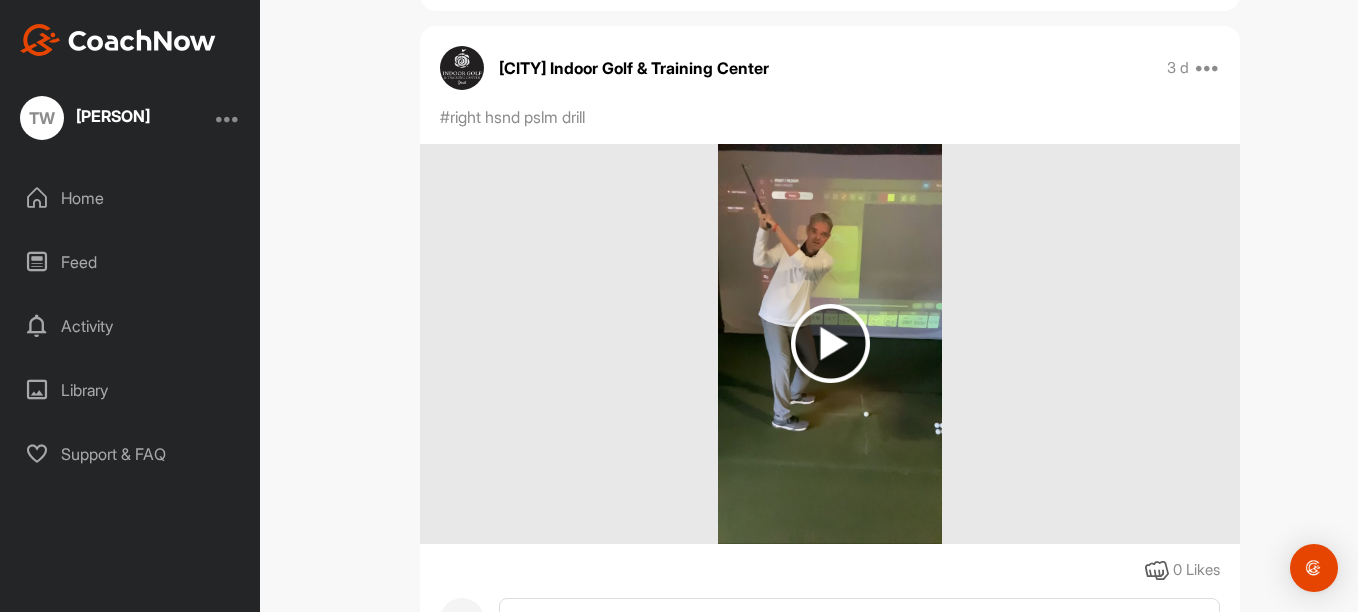 scroll, scrollTop: 2760, scrollLeft: 0, axis: vertical 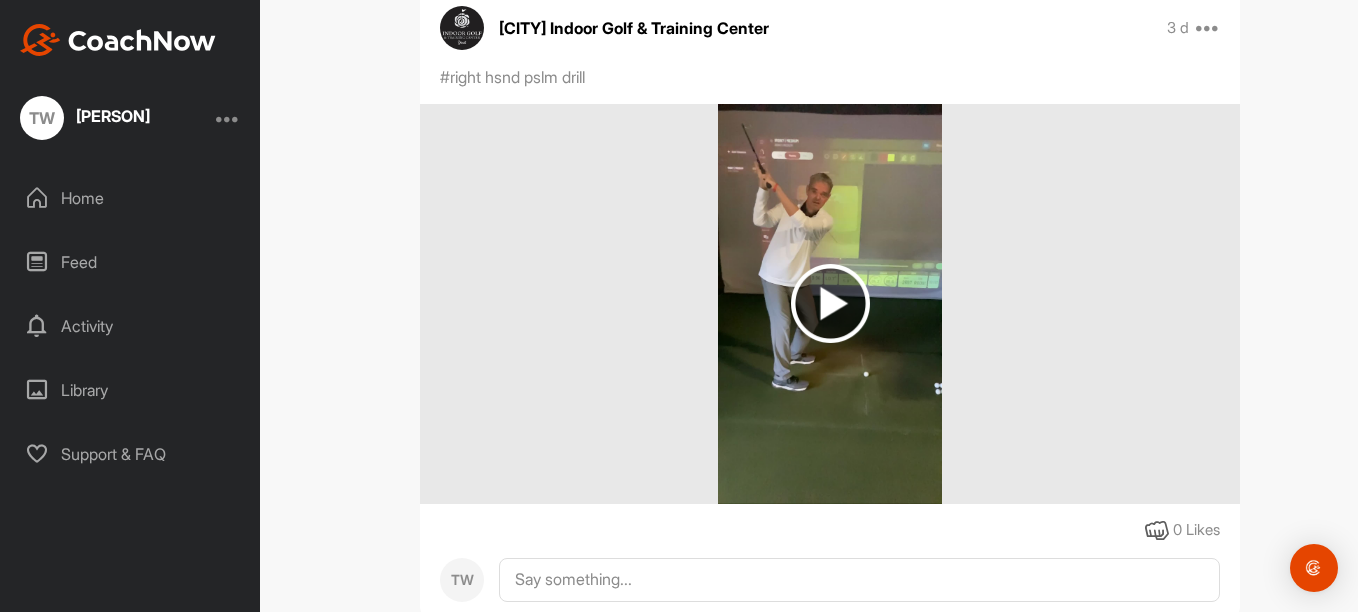 click at bounding box center [830, 303] 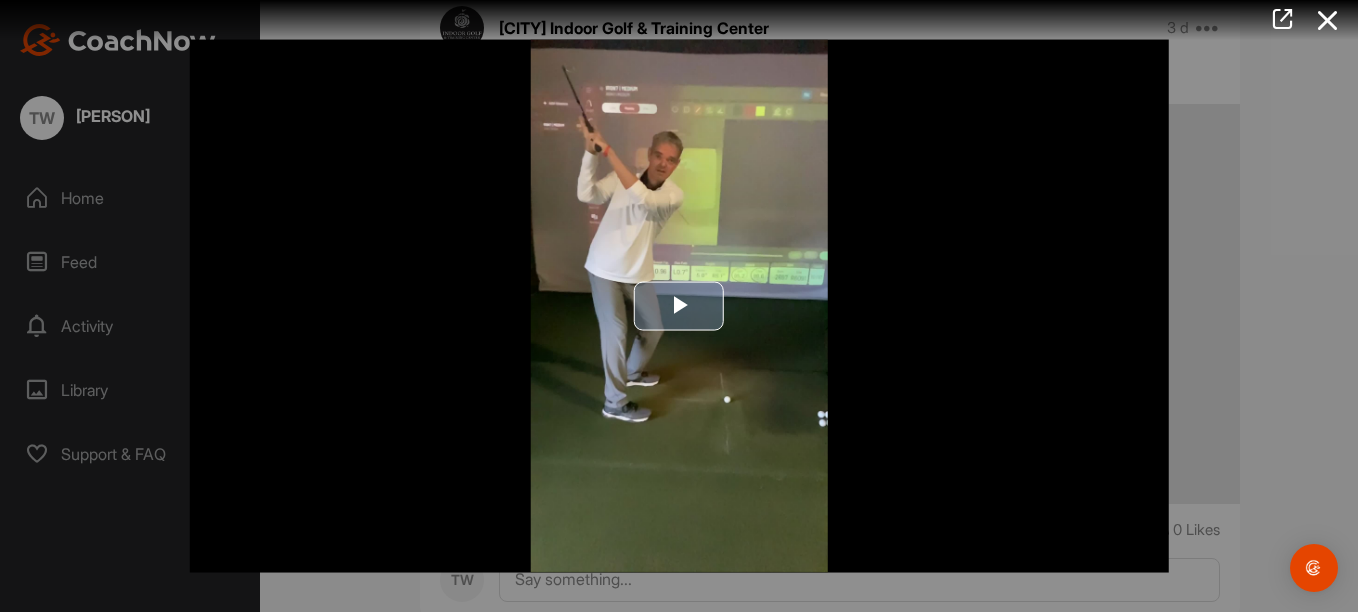 click at bounding box center [679, 306] 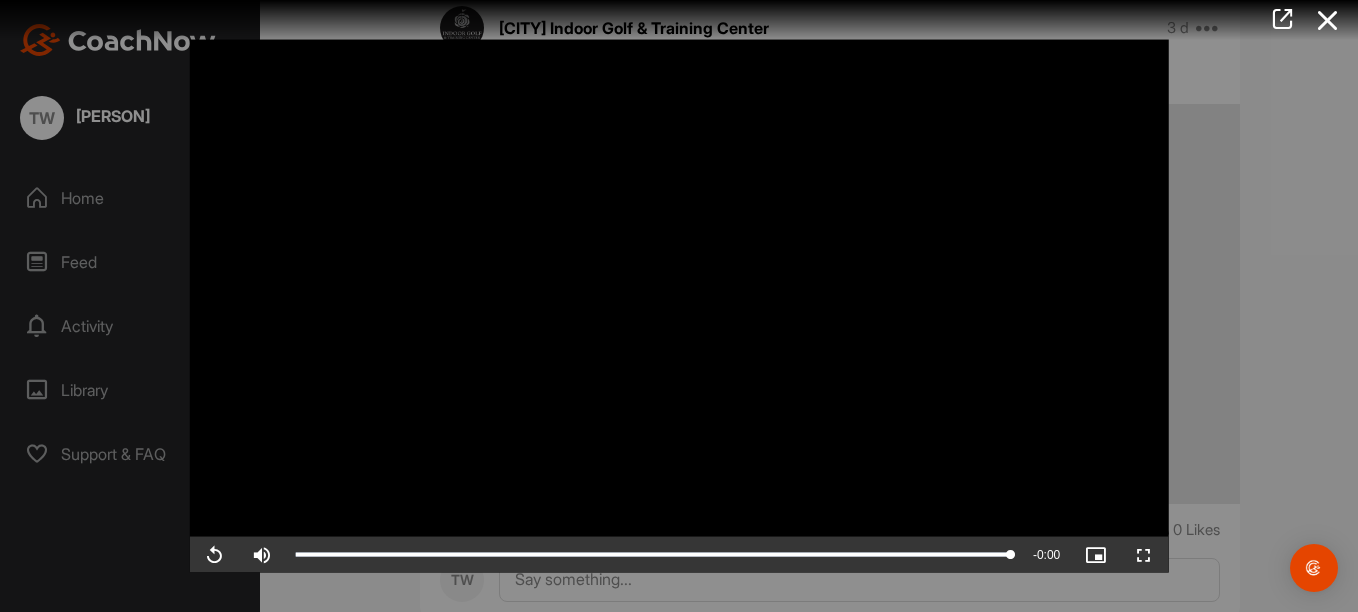 click at bounding box center (679, 306) 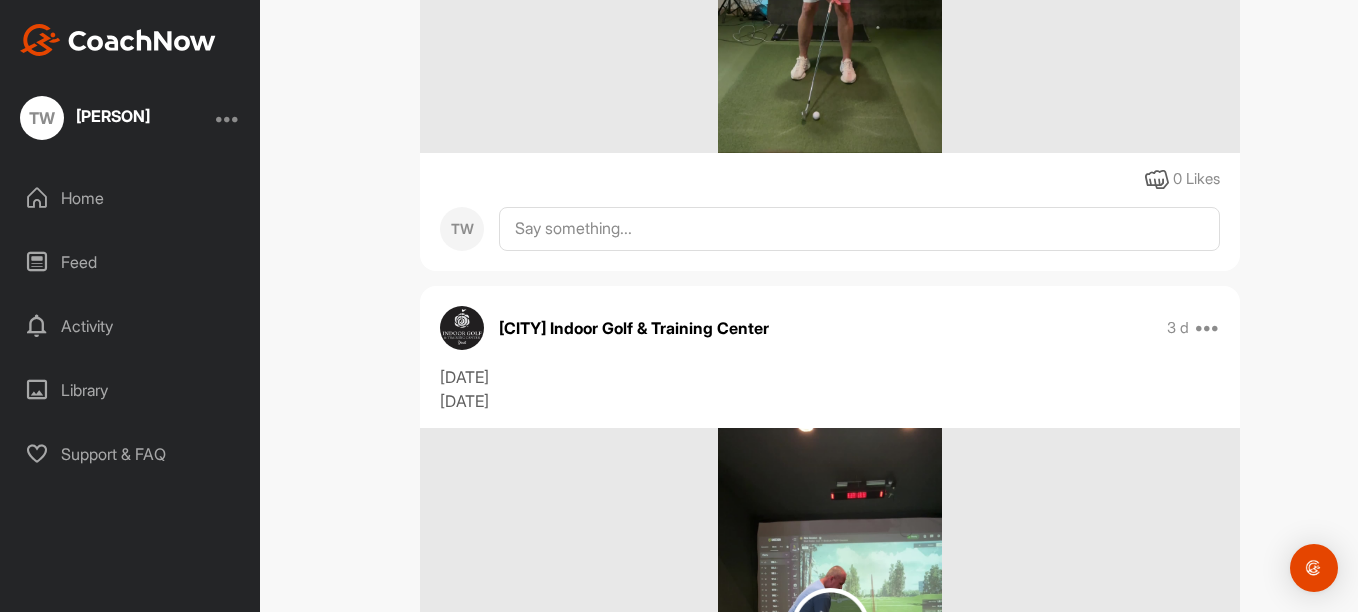 scroll, scrollTop: 3830, scrollLeft: 0, axis: vertical 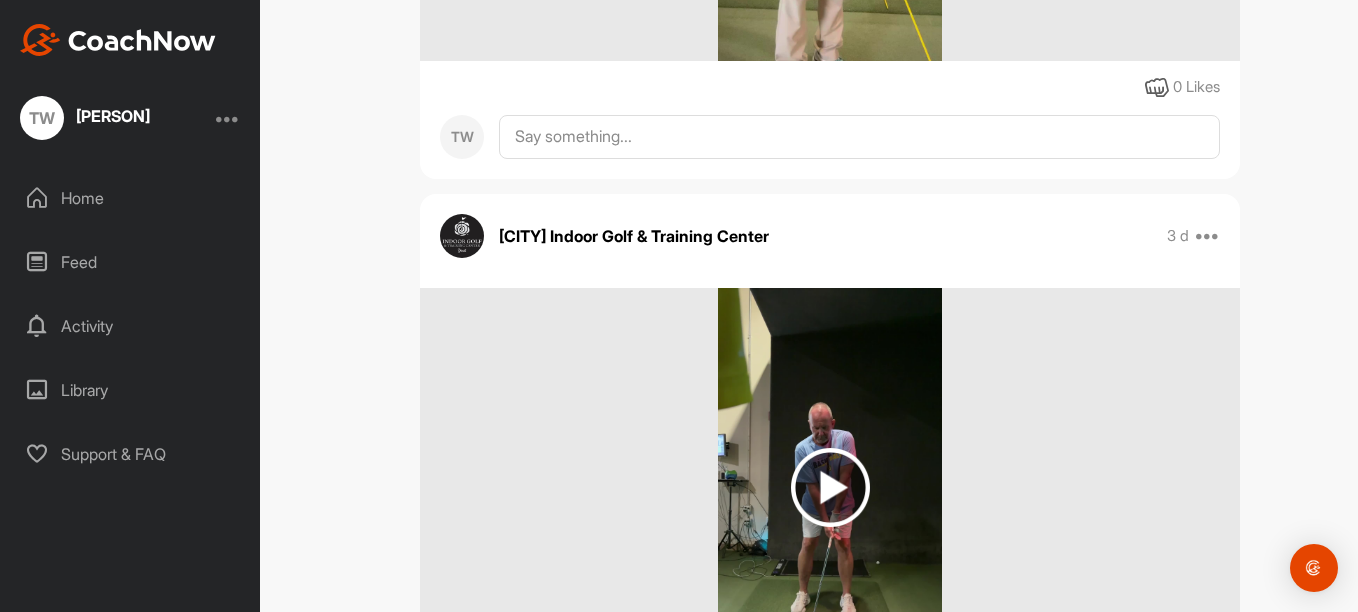 click at bounding box center [830, 487] 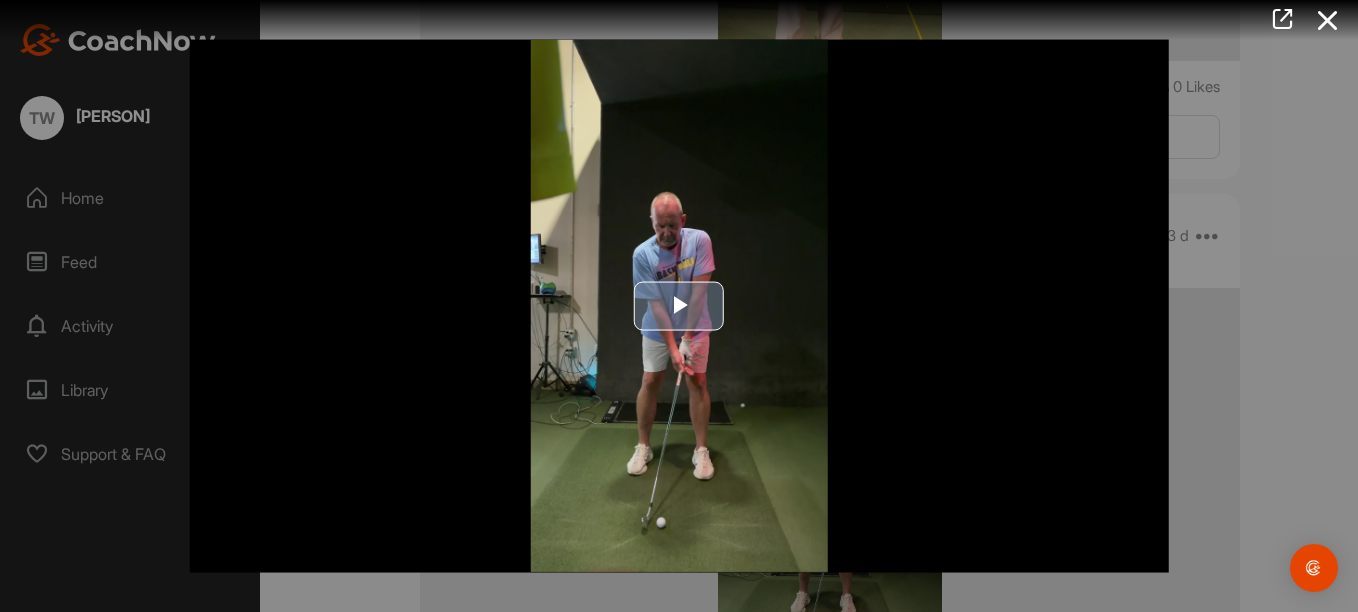 click at bounding box center [679, 306] 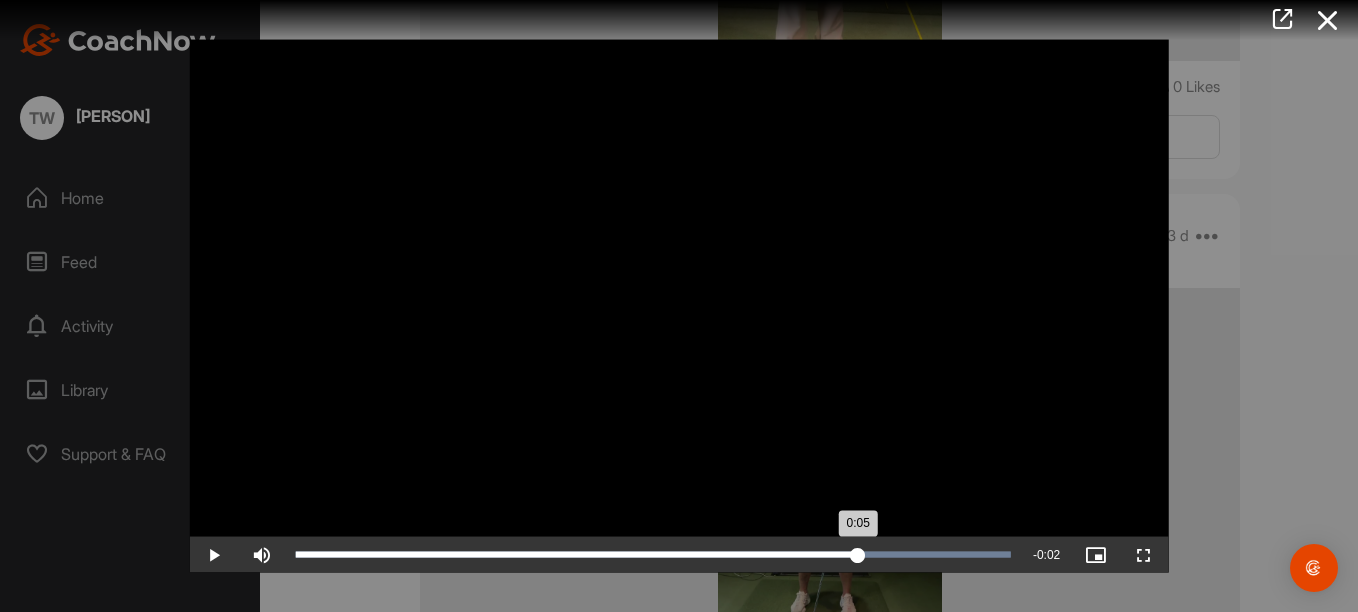 click on "0:05" at bounding box center (577, 554) 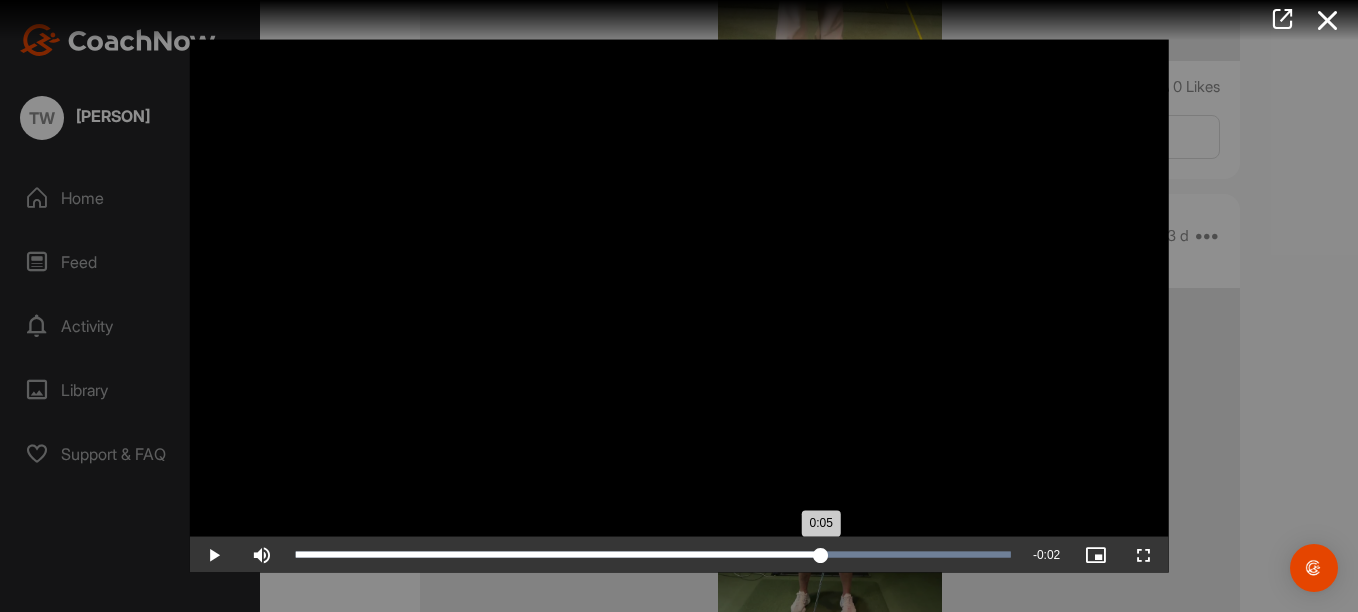 click on "0:05" at bounding box center (558, 554) 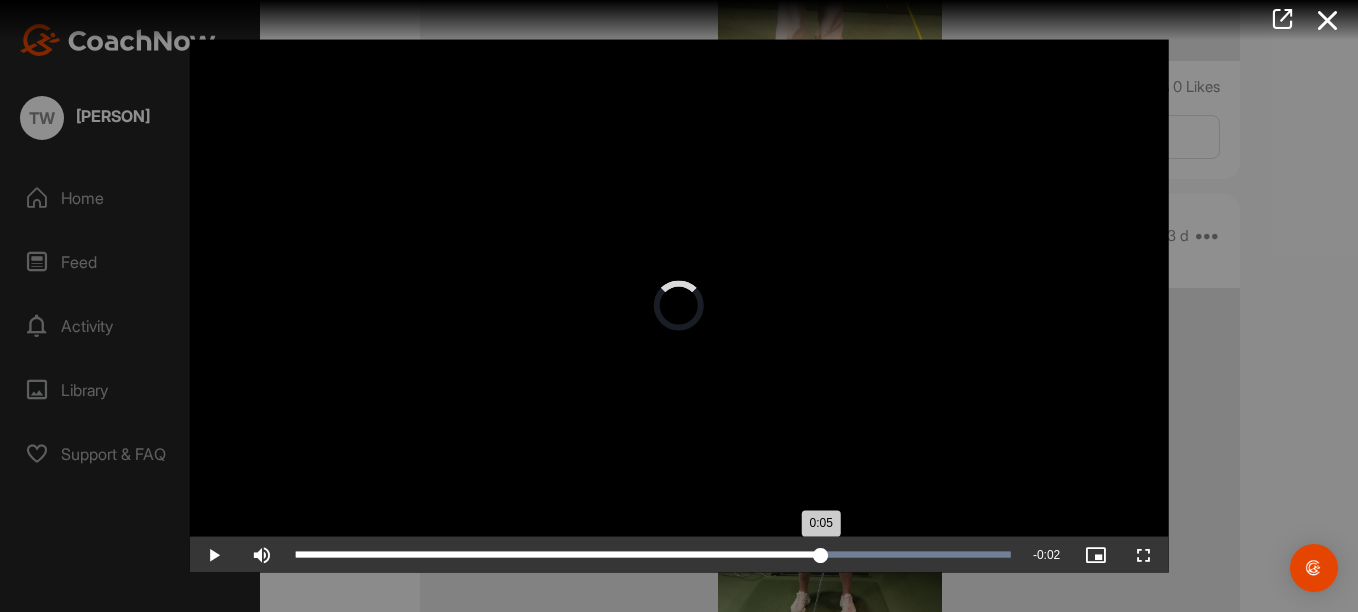 click on "0:05" at bounding box center (558, 554) 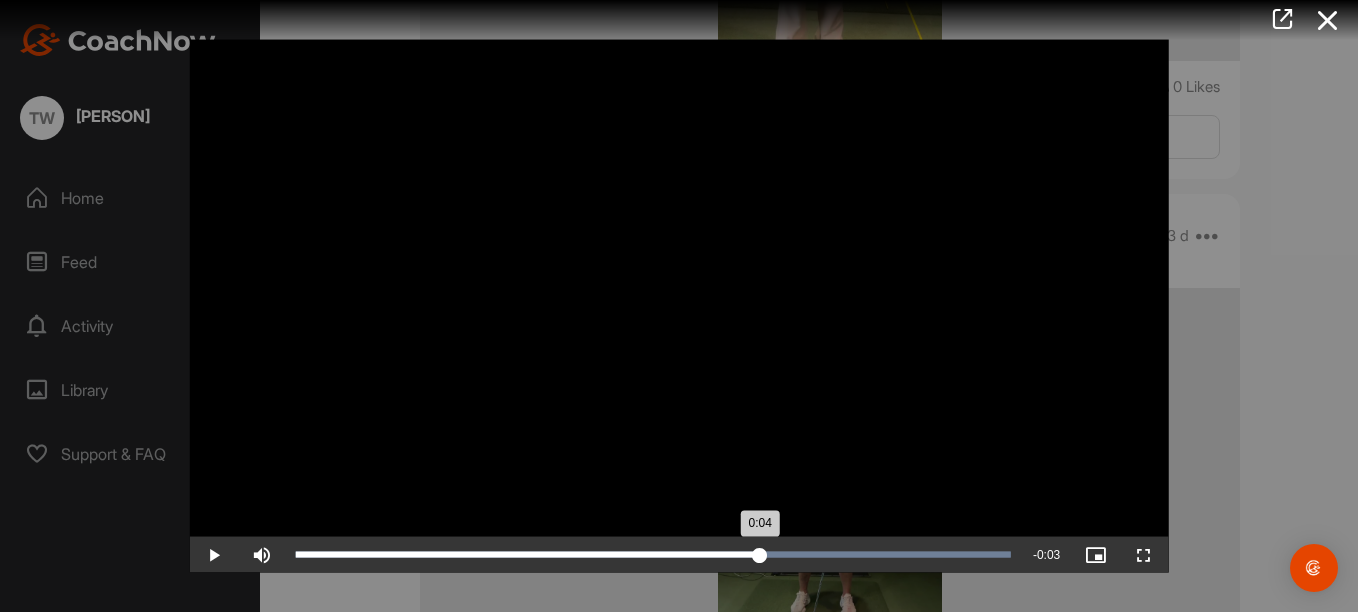 click on "0:04" at bounding box center [528, 554] 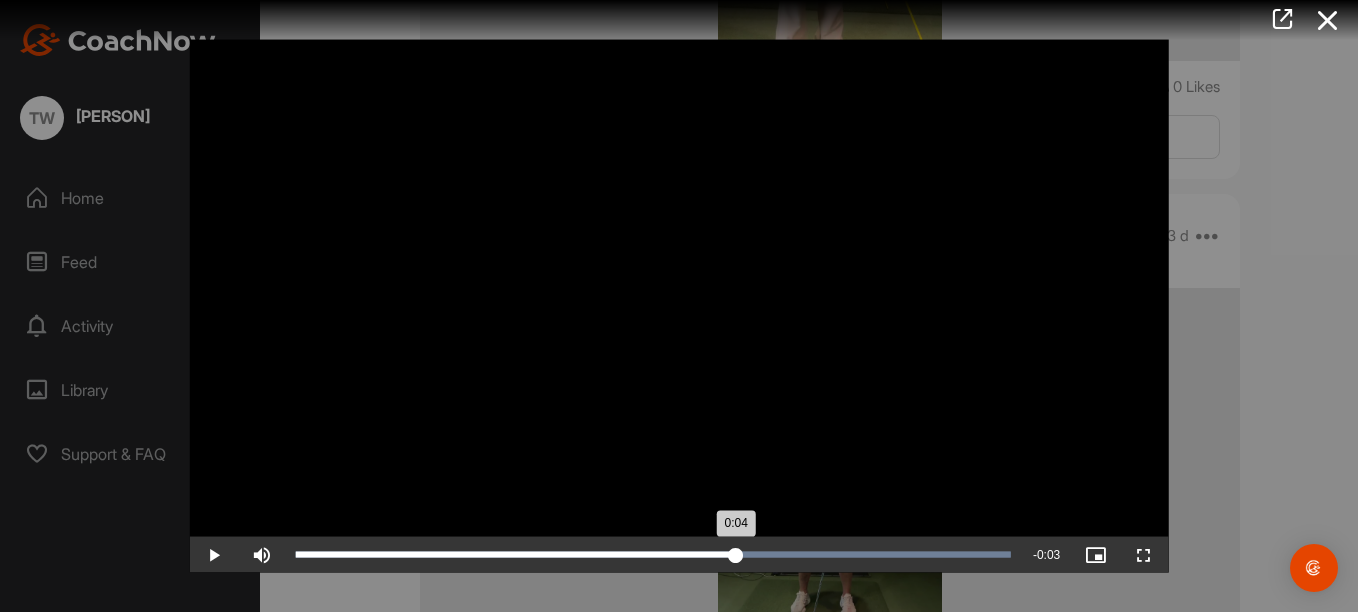 click on "0:04" at bounding box center [516, 554] 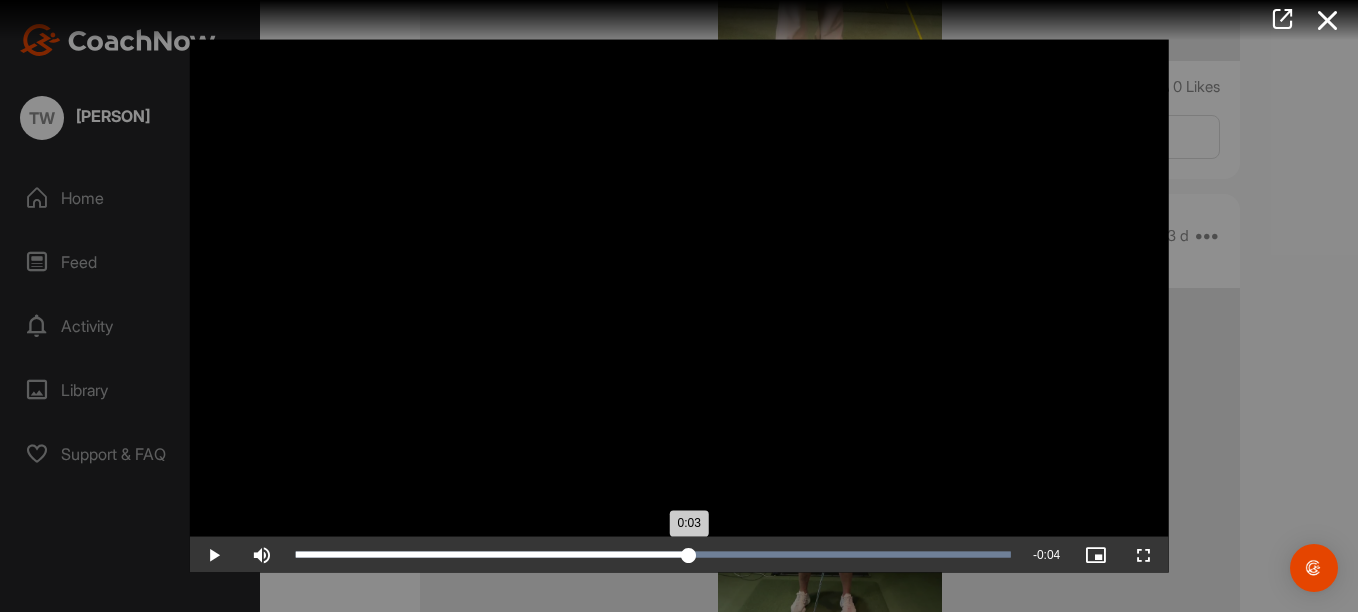click on "0:03" at bounding box center (492, 554) 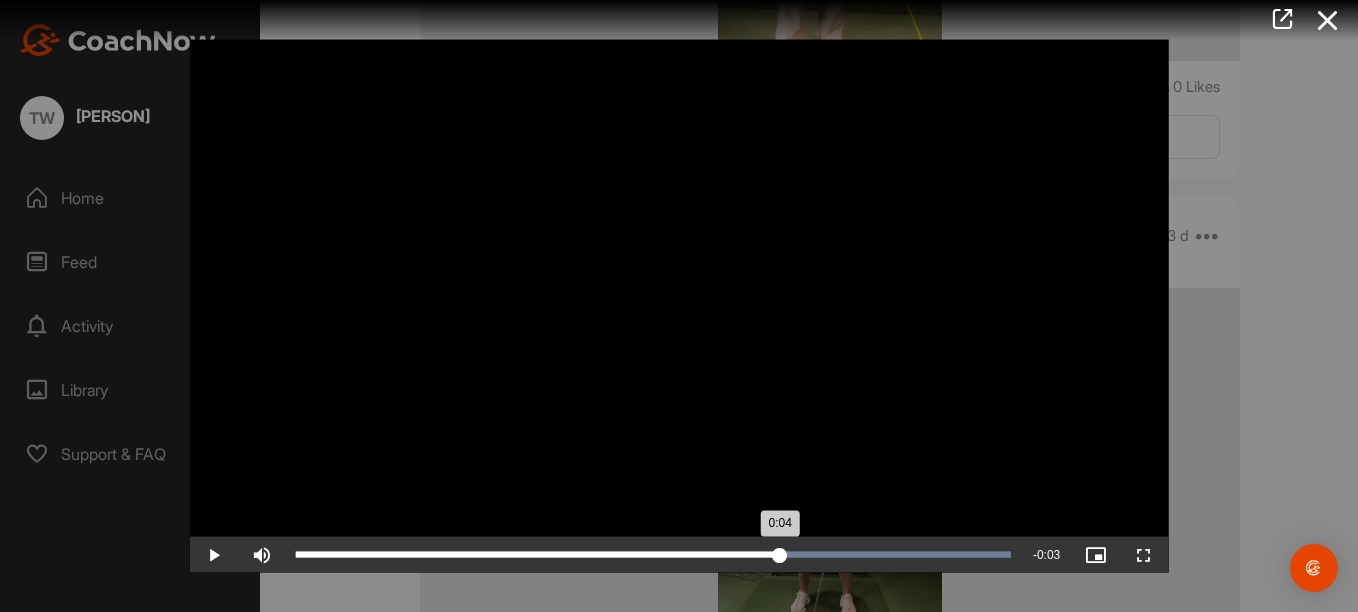 click on "Loaded :  100.00% 0:04 0:04" at bounding box center (653, 554) 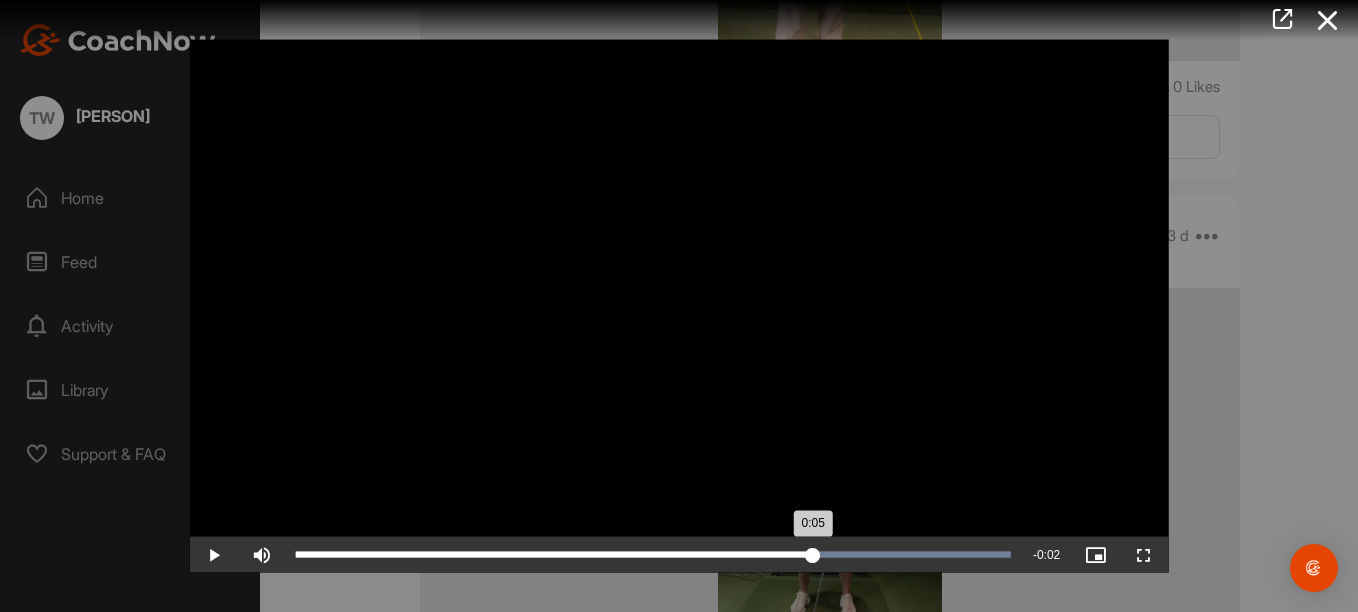 click on "Loaded :  100.00% 0:05 0:05" at bounding box center [653, 554] 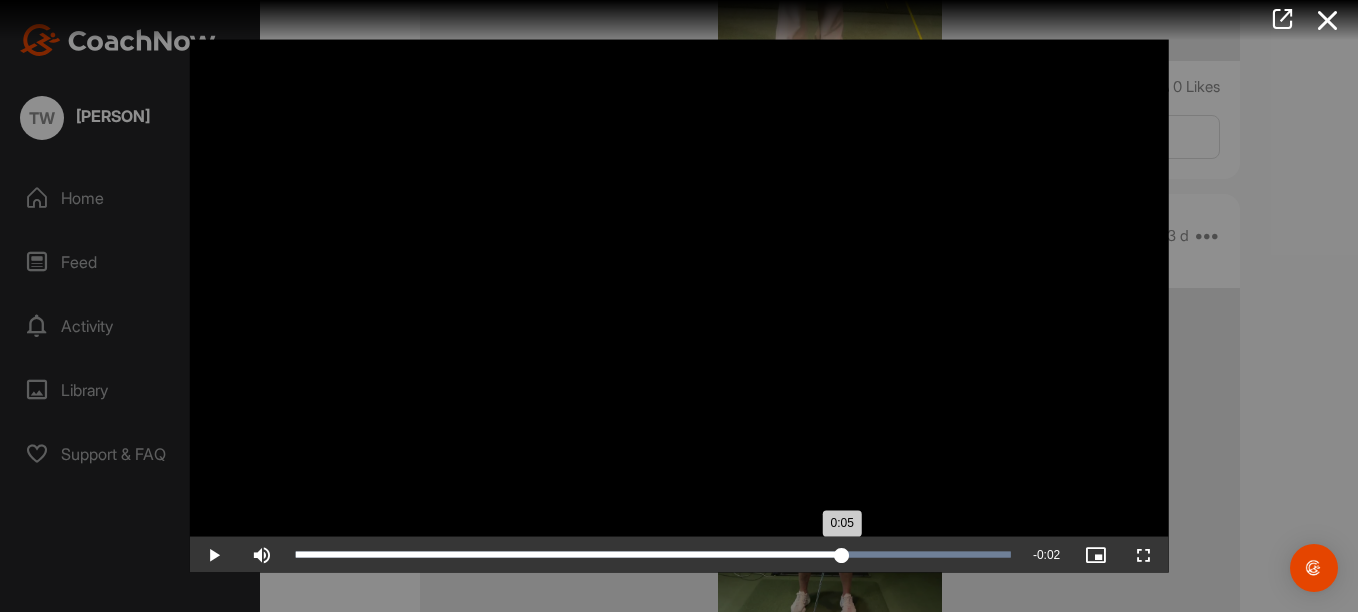 click on "Loaded :  100.00% 0:05 0:05" at bounding box center [653, 554] 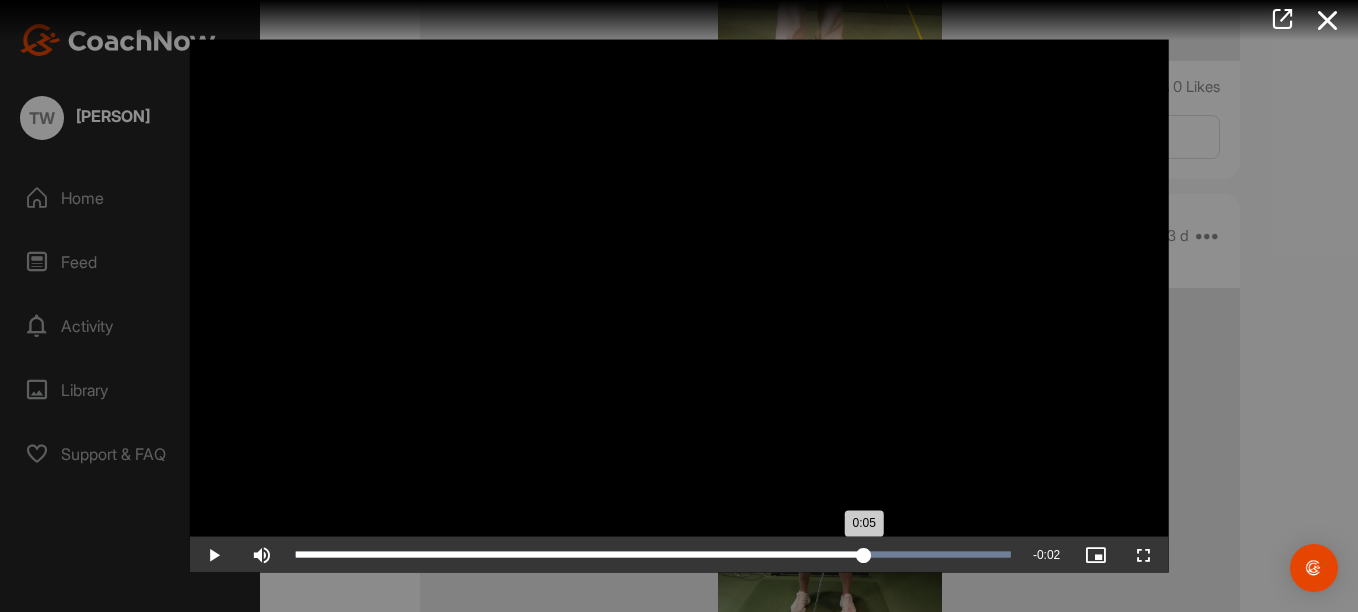 click on "Loaded :  100.00% 0:05 0:05" at bounding box center [653, 554] 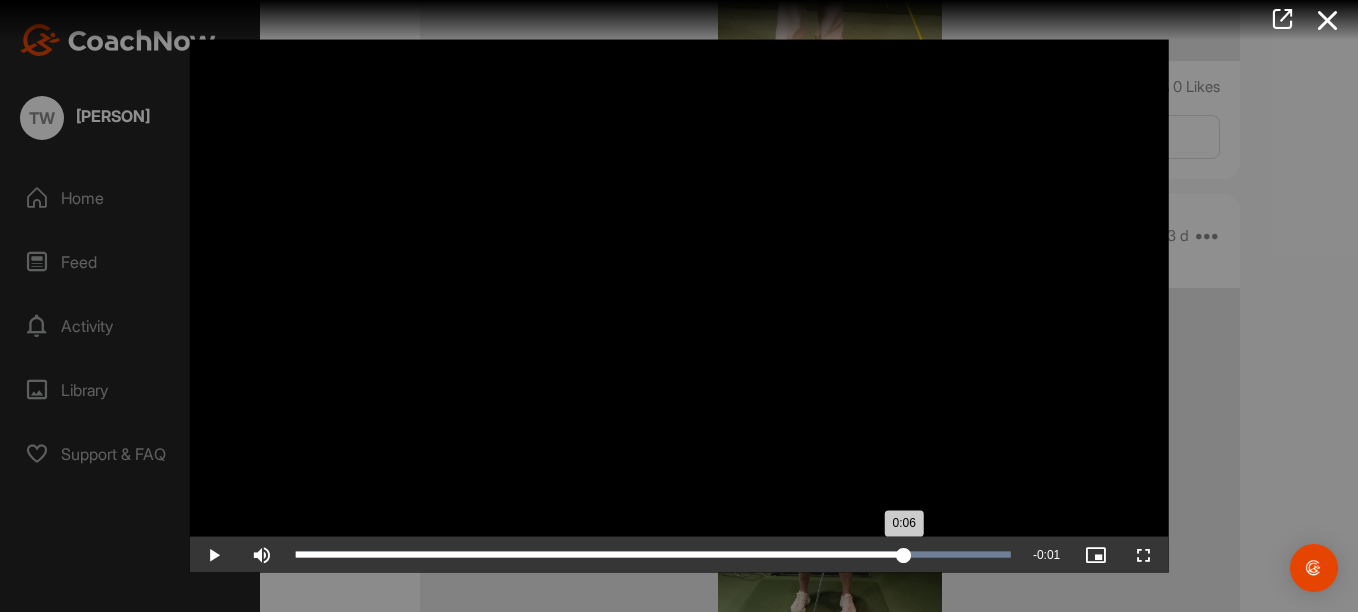 click on "Loaded :  100.00% 0:06 0:06" at bounding box center (653, 554) 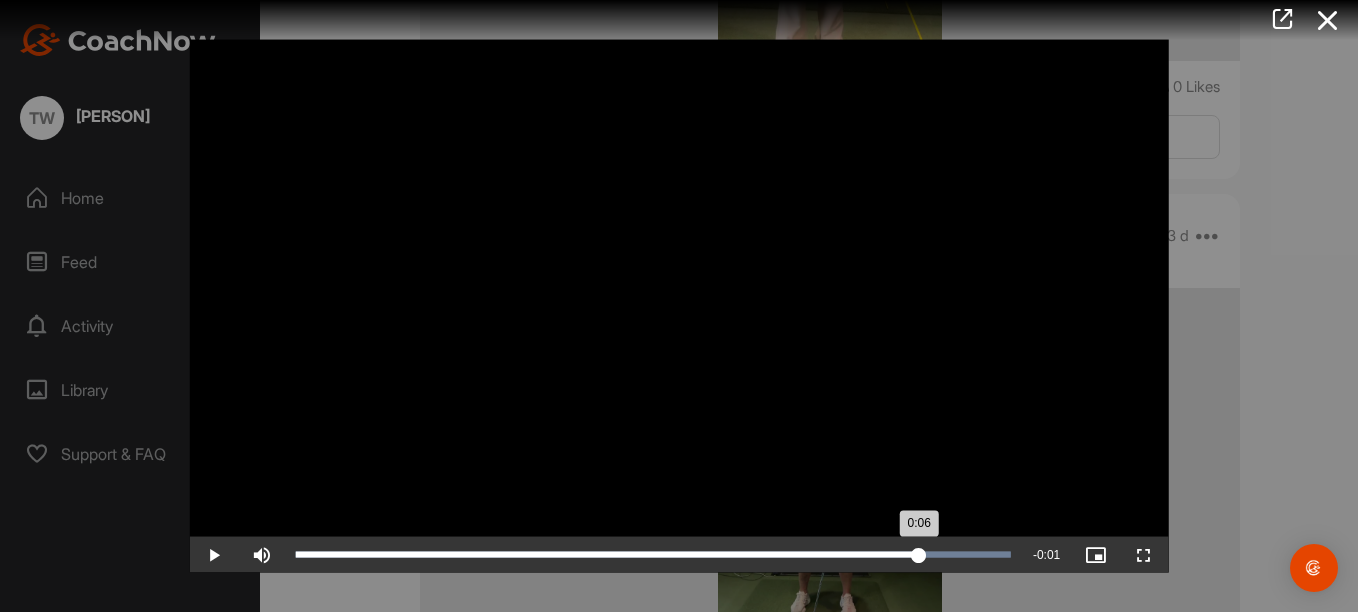 click on "Loaded :  100.00% 0:06 0:06" at bounding box center [653, 554] 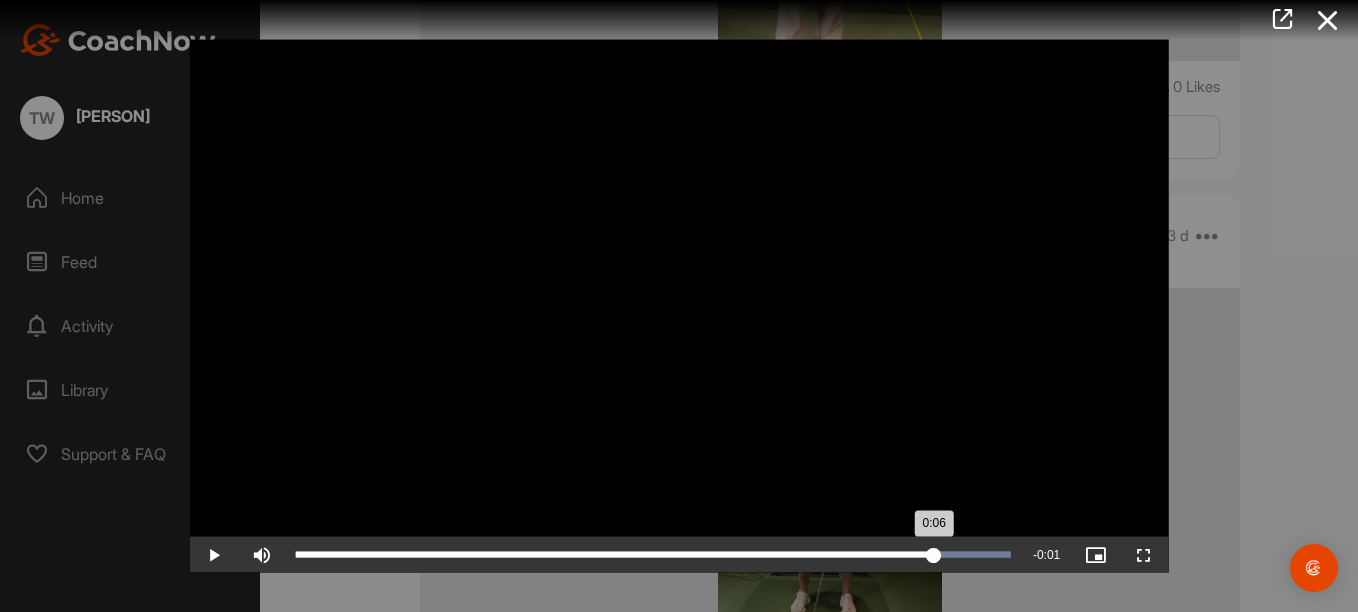 click on "Loaded :  100.00% 0:06 0:06" at bounding box center (653, 554) 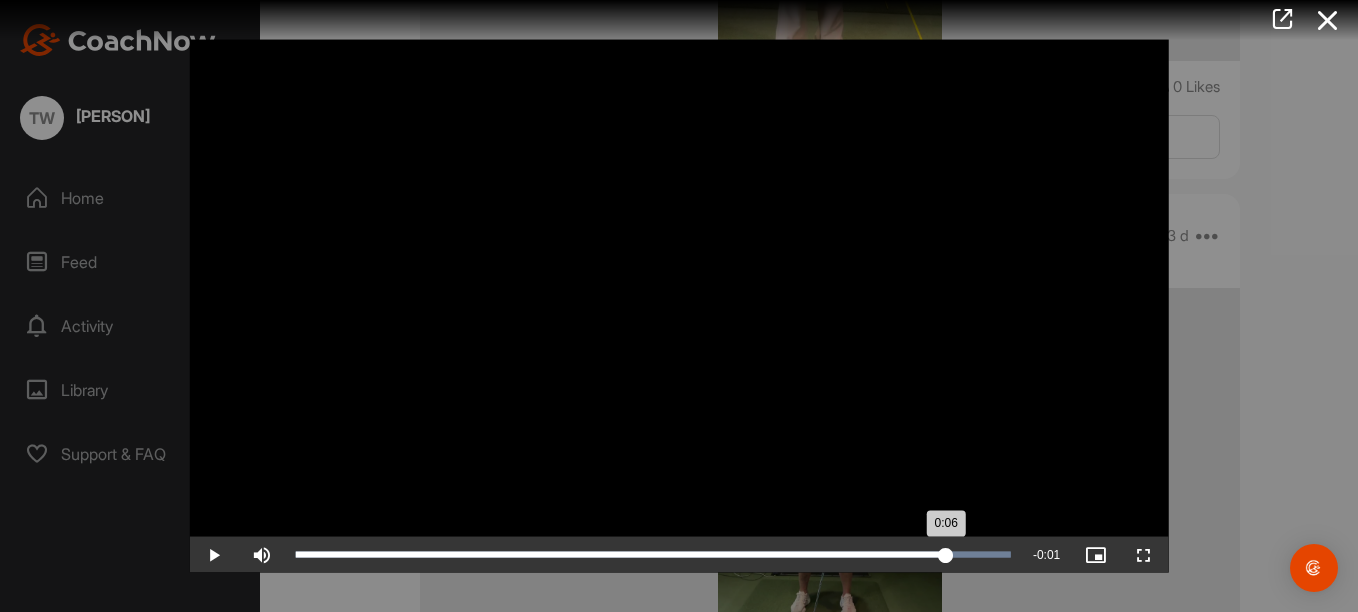click on "Loaded :  100.00% 0:06 0:06" at bounding box center (653, 554) 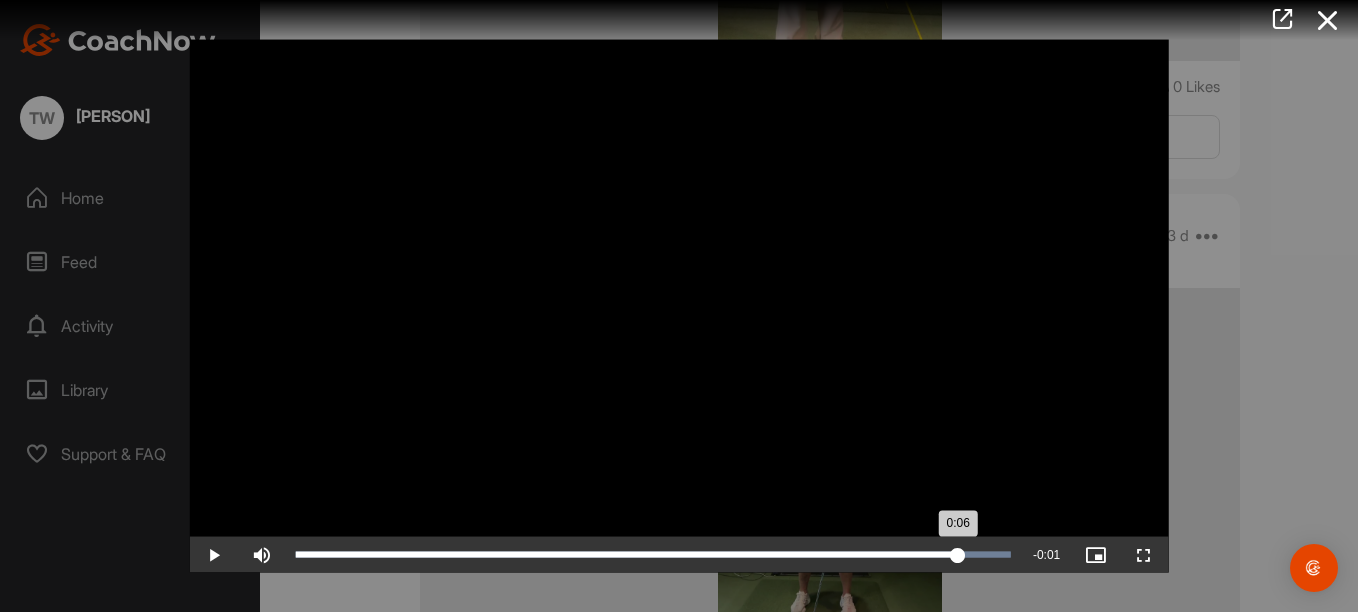click on "Loaded :  100.00% 0:06 0:06" at bounding box center [653, 554] 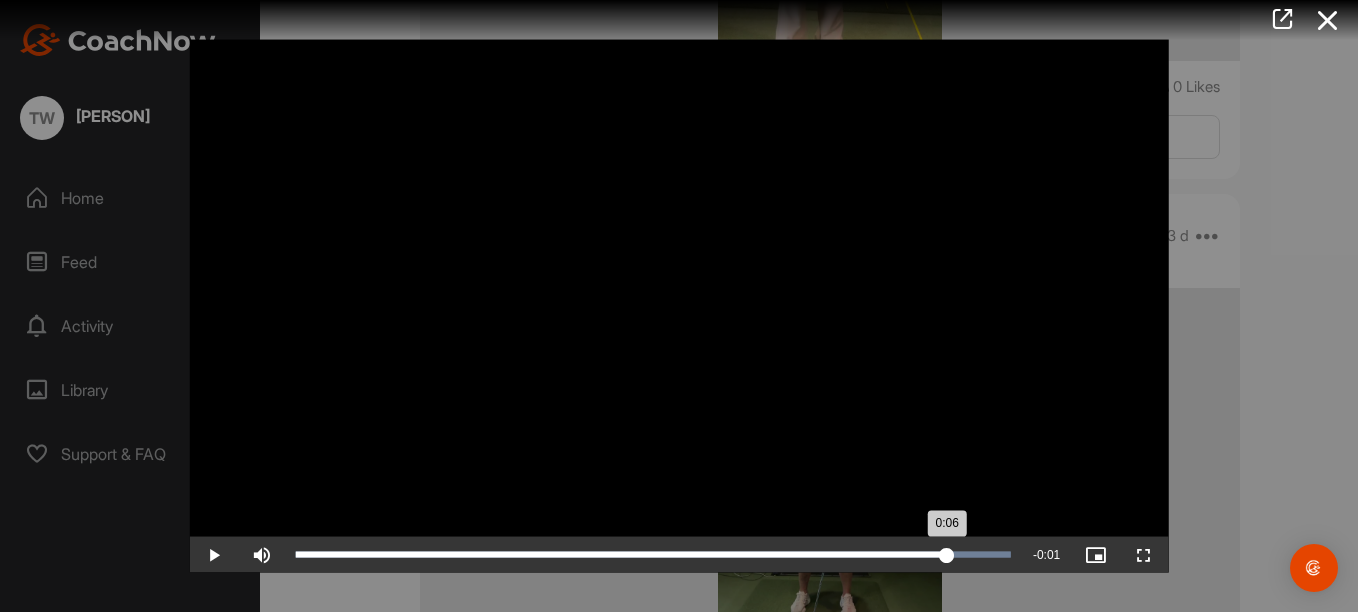 click on "0:06" at bounding box center [621, 554] 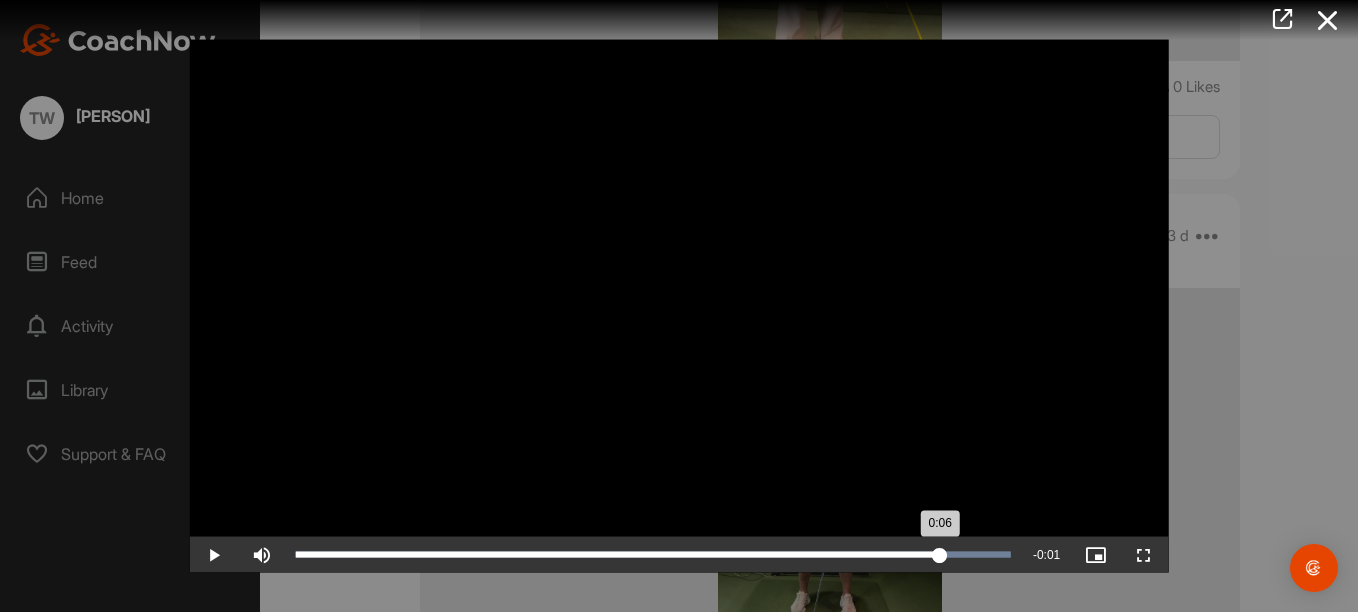 click on "0:06" at bounding box center [618, 554] 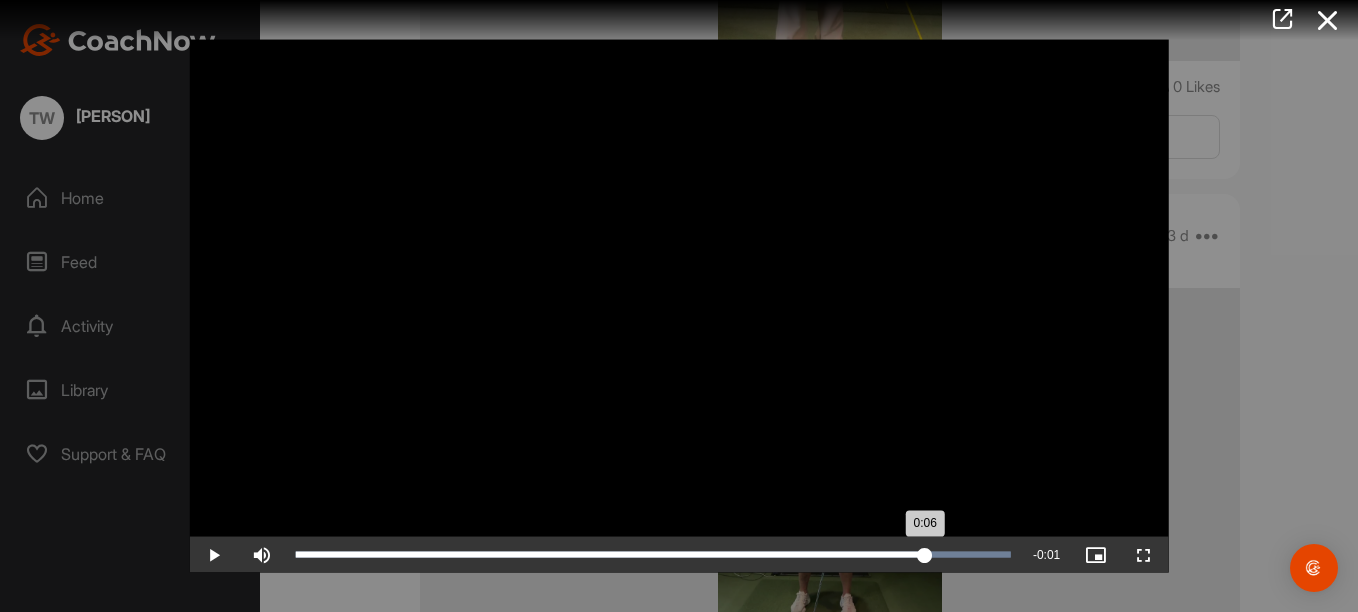 click on "0:06" at bounding box center [610, 554] 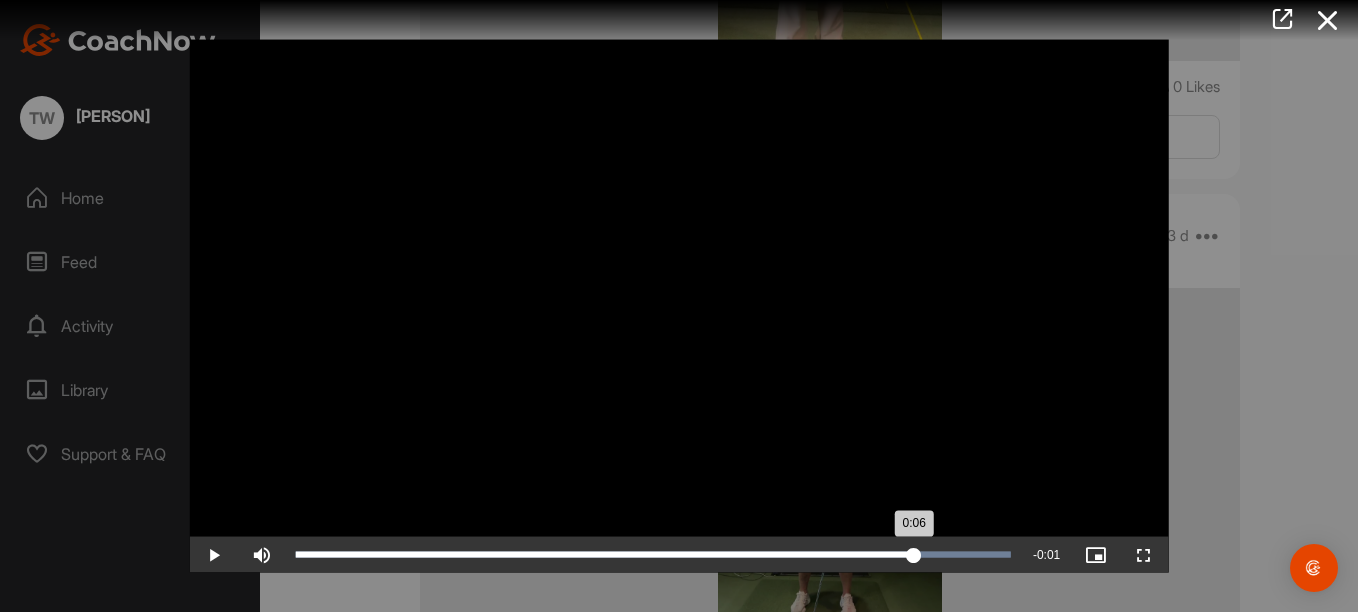click on "0:06" at bounding box center [605, 554] 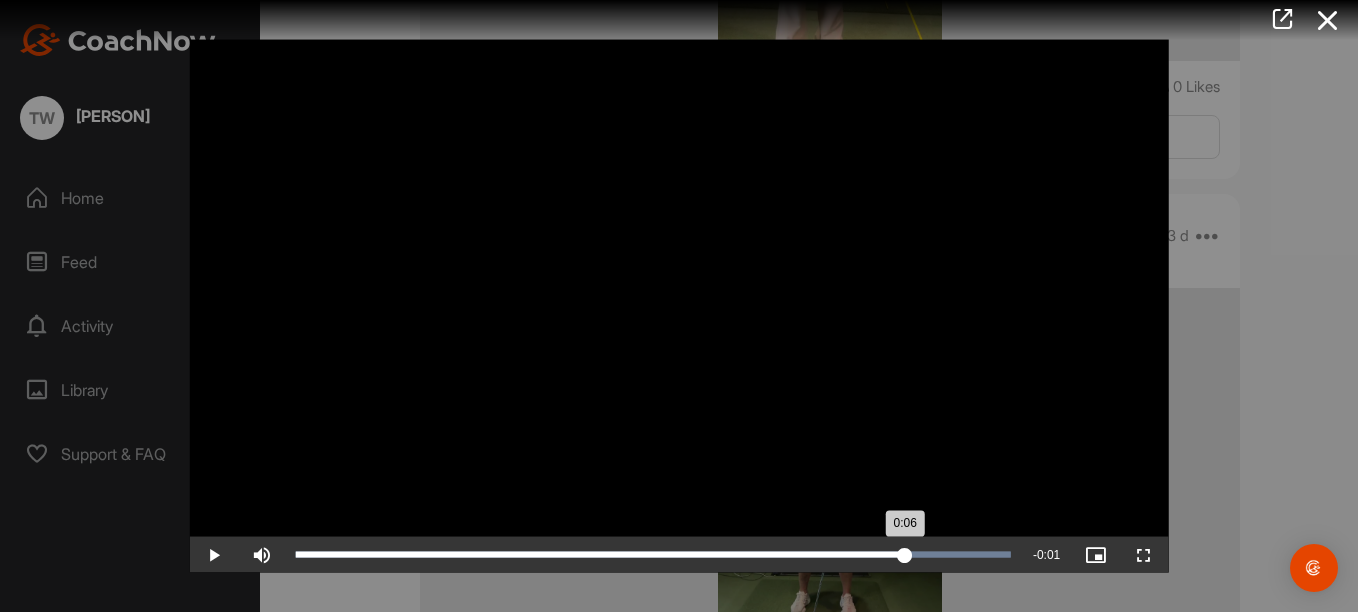 click on "0:06" at bounding box center [600, 554] 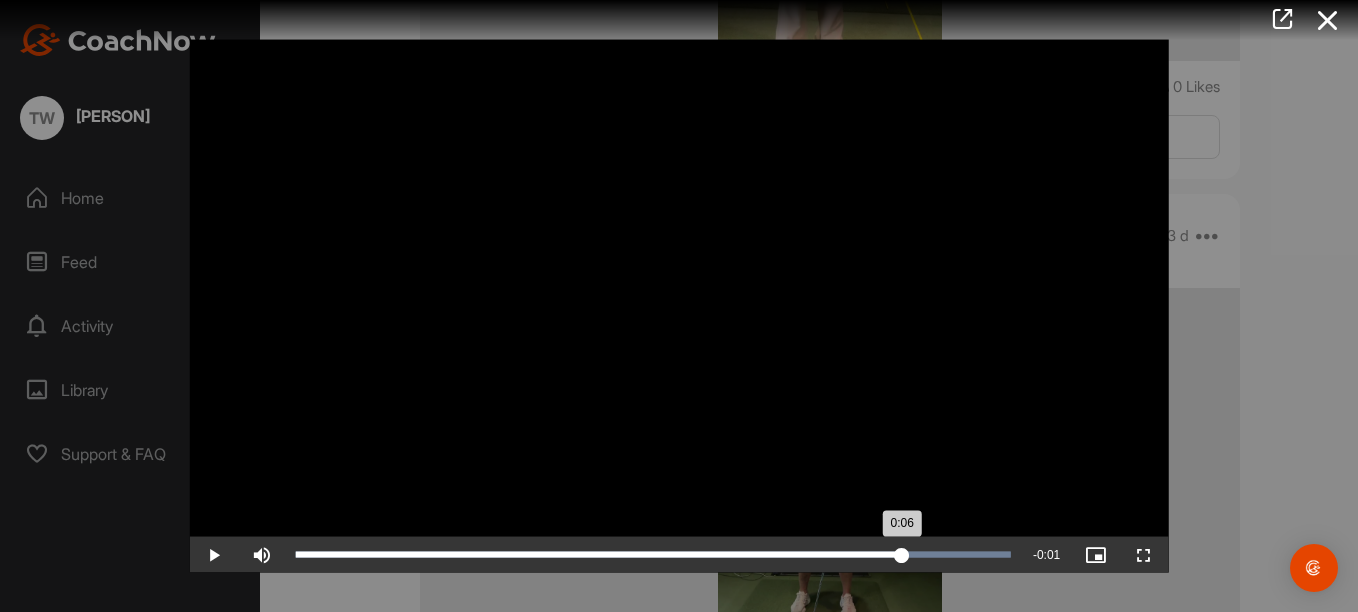 click on "0:06" at bounding box center [599, 554] 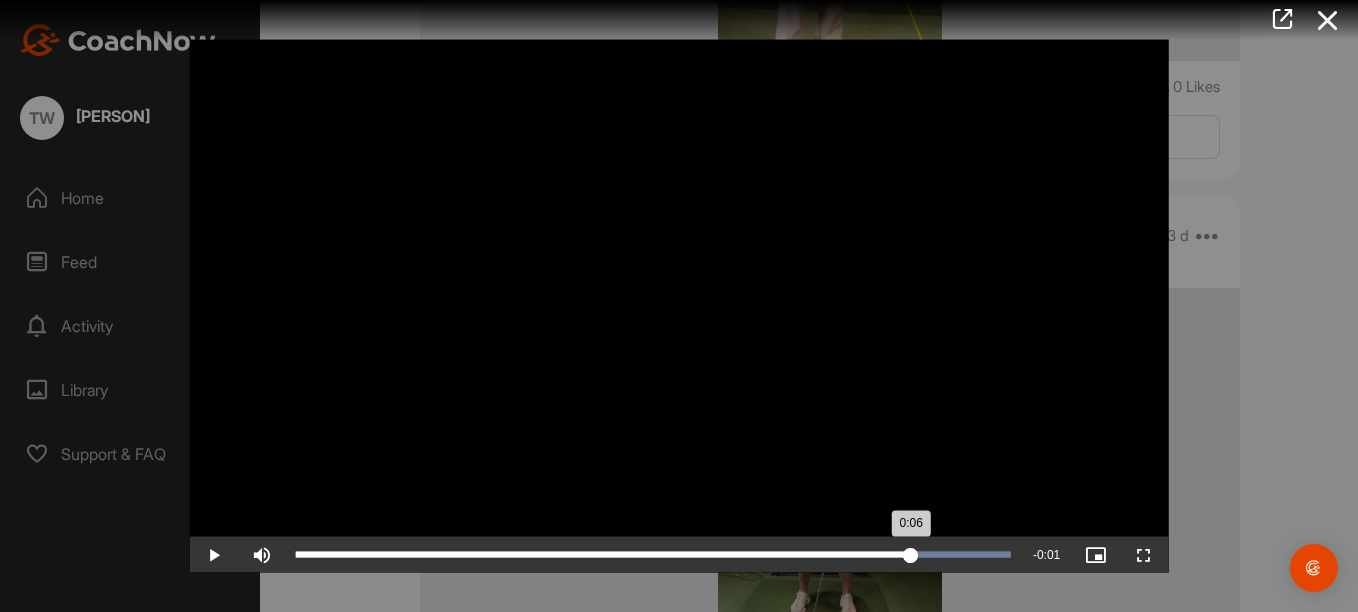 click on "Loaded :  100.00% 0:06 0:06" at bounding box center [653, 554] 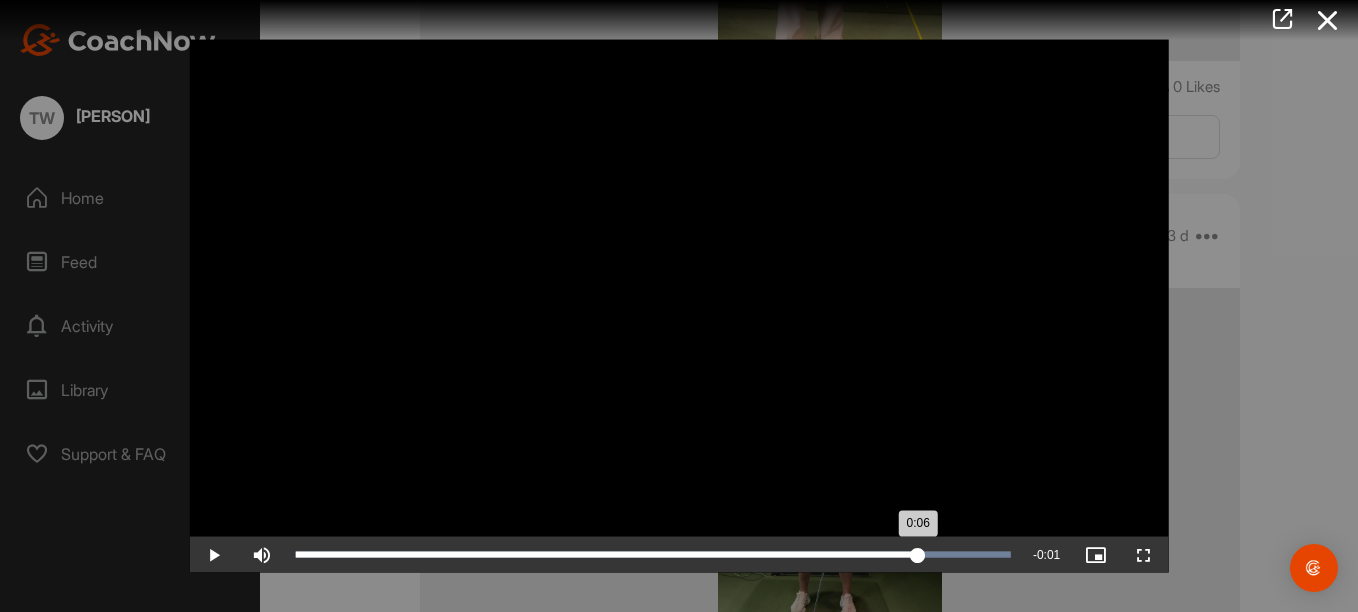 click on "0:06" at bounding box center (607, 554) 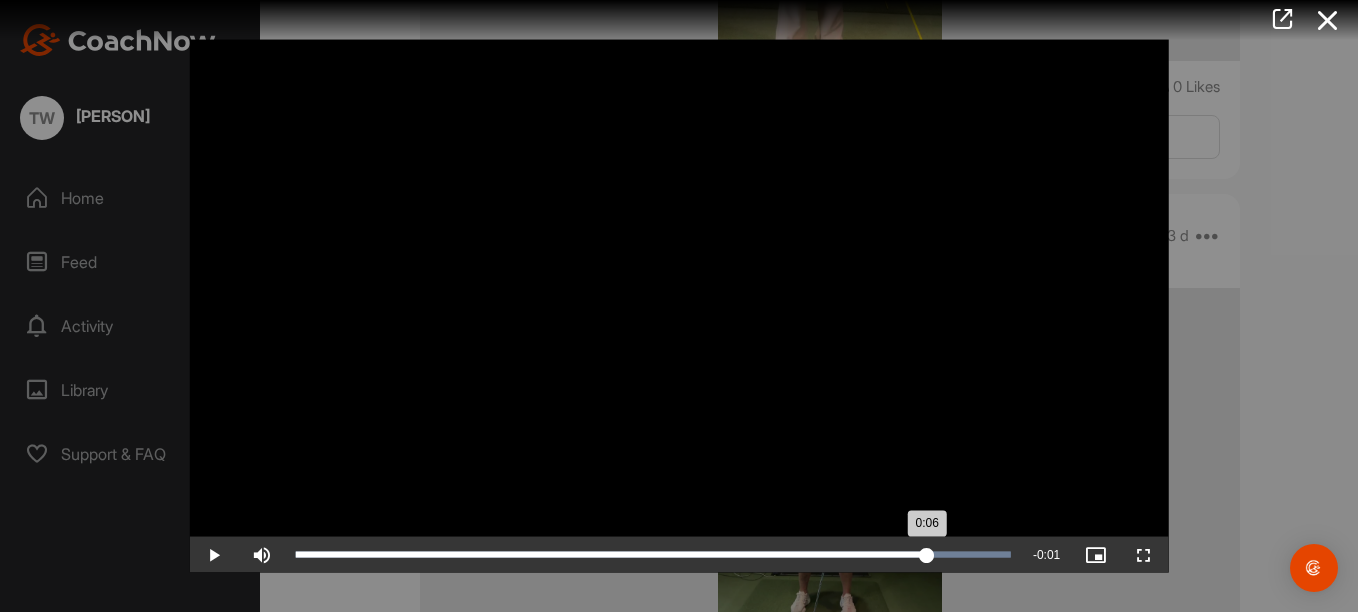 click on "Loaded :  100.00% 0:06 0:06" at bounding box center [653, 554] 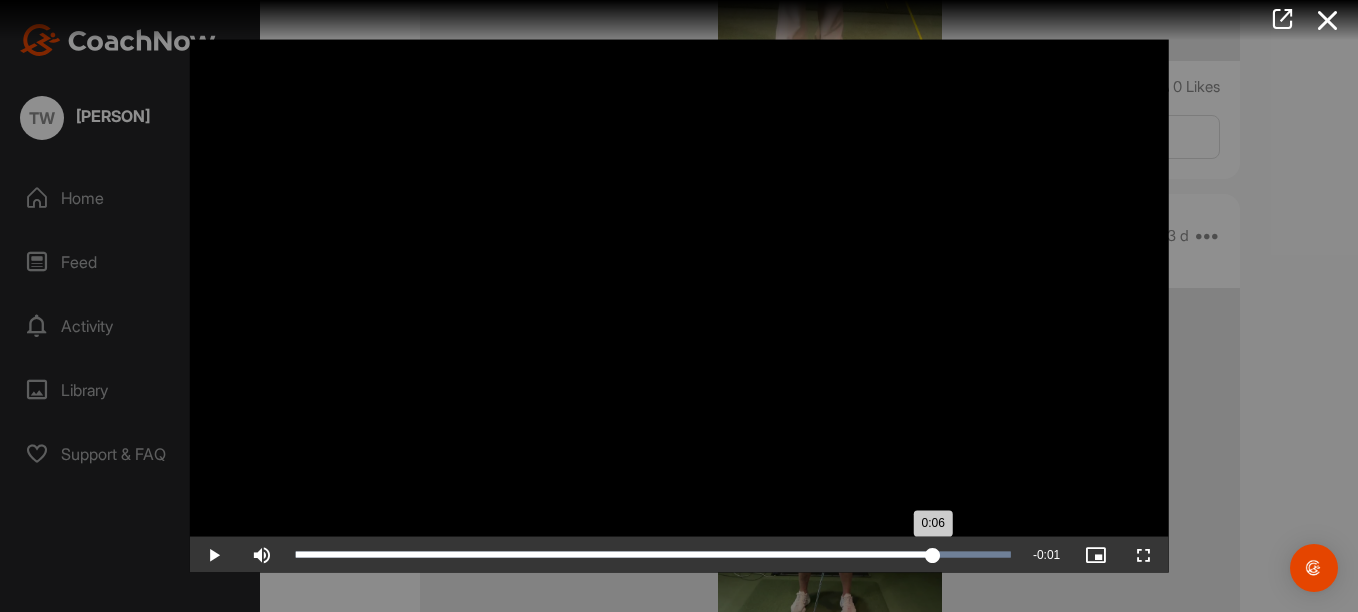 click on "0:06" at bounding box center [614, 554] 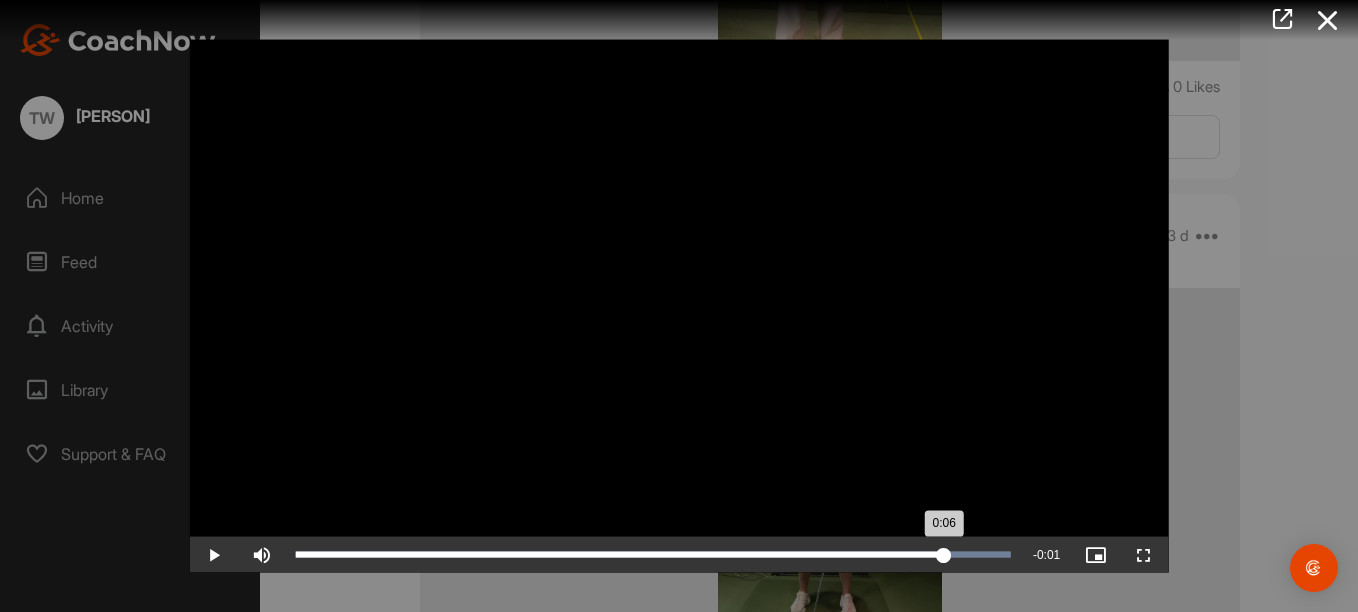 click on "Loaded :  100.00% 0:06 0:06" at bounding box center [653, 554] 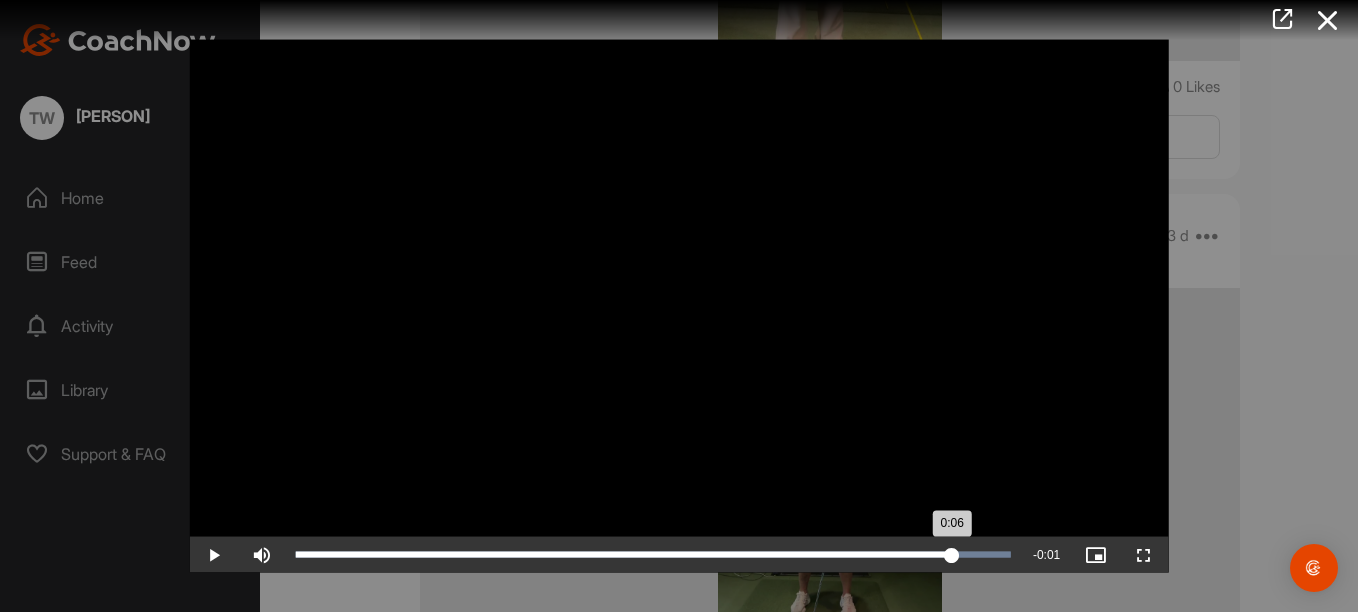 click on "Loaded :  100.00% 0:06 0:06" at bounding box center (653, 554) 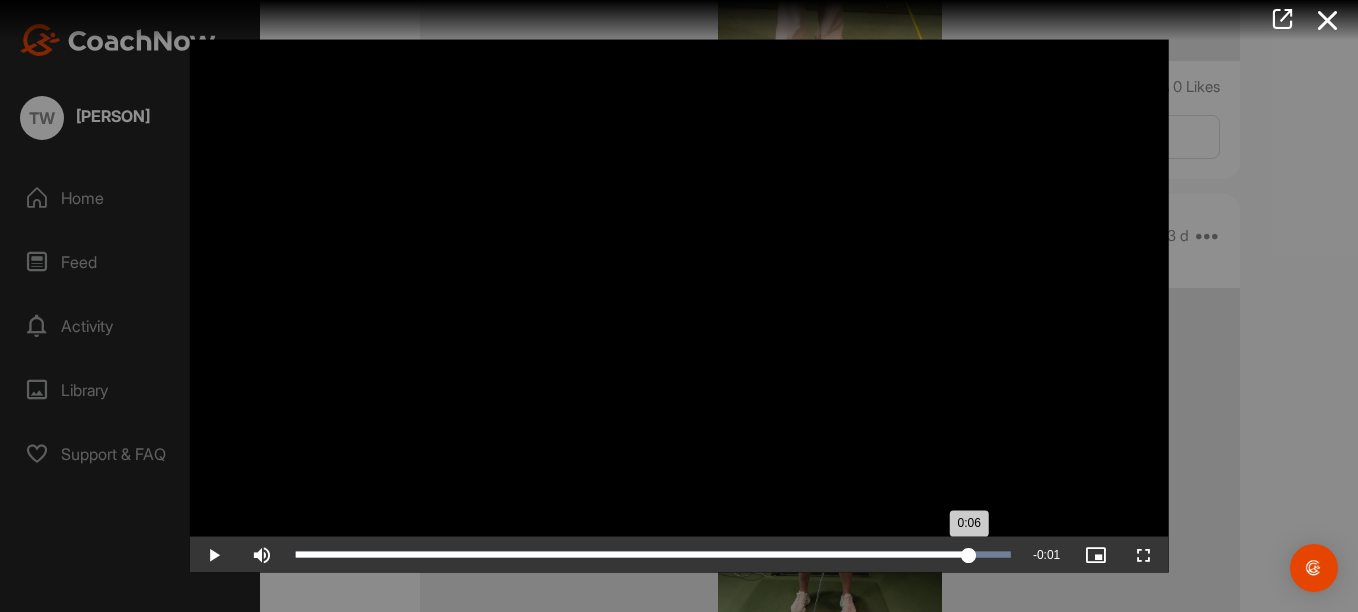click on "0:06" at bounding box center [632, 554] 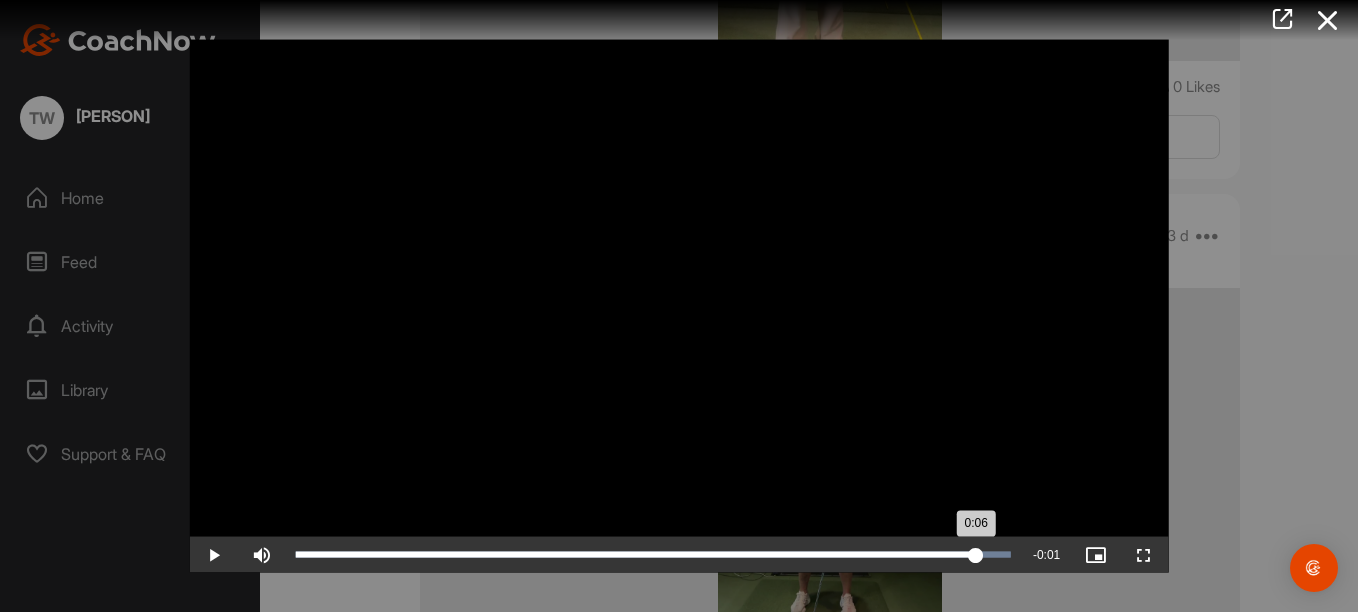 click on "0:06" at bounding box center (636, 554) 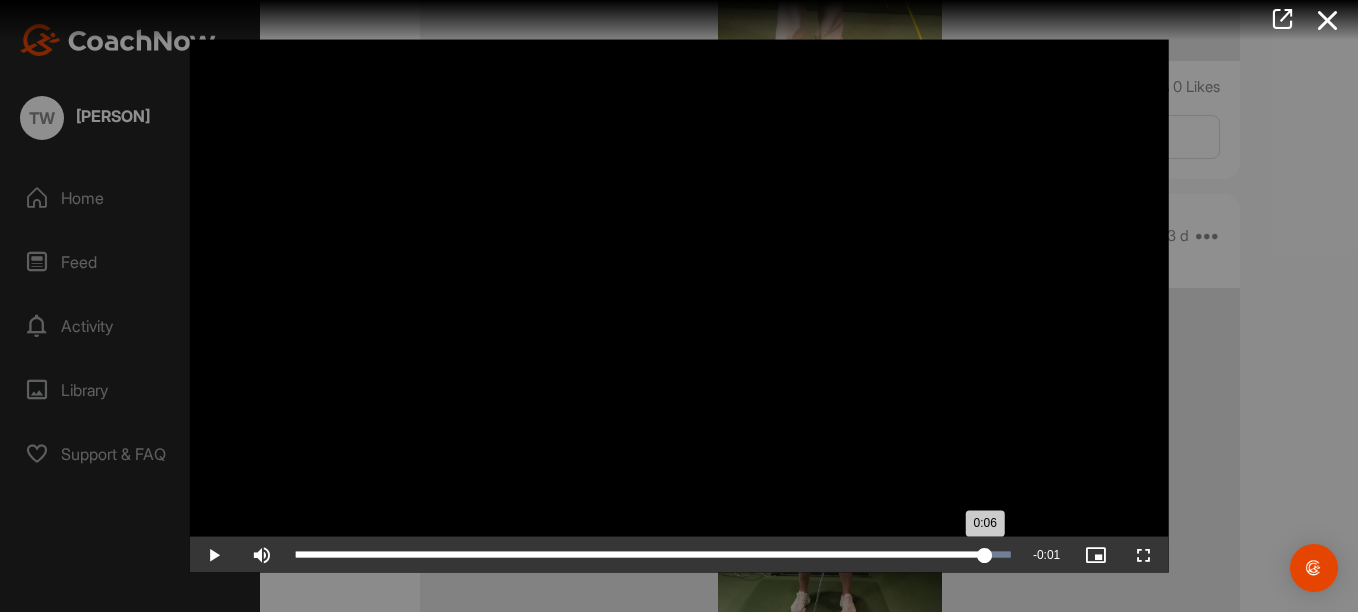 click on "Loaded :  100.00% 0:06 0:06" at bounding box center (653, 554) 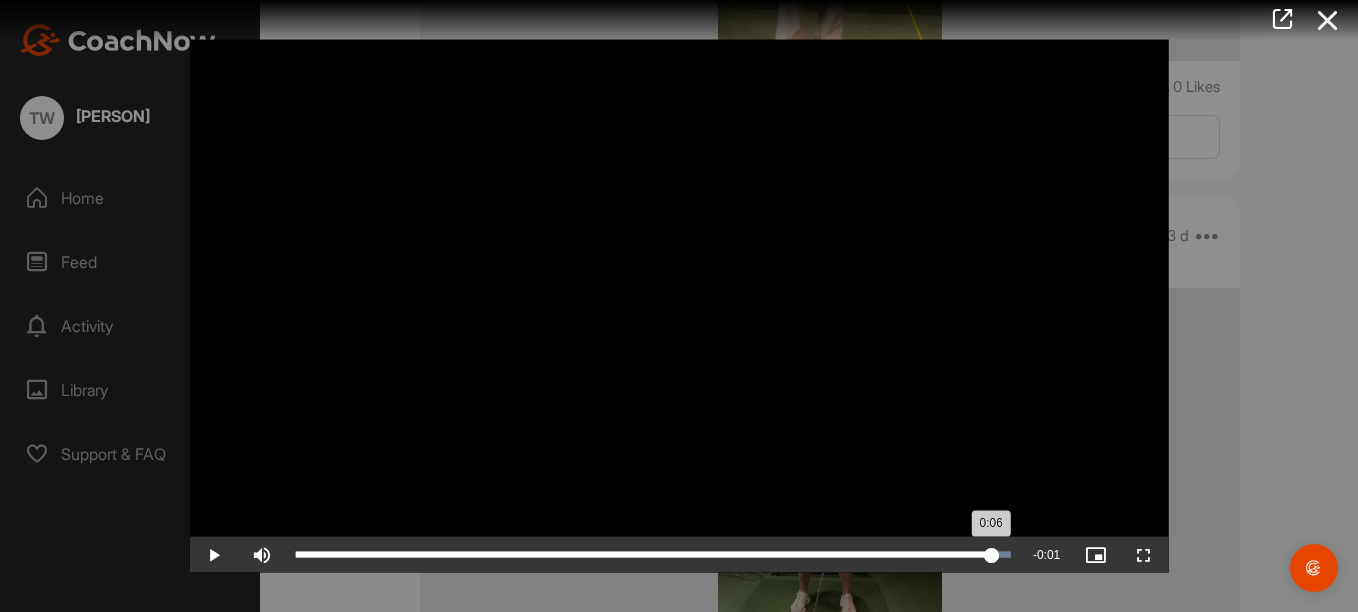 click on "0:06" at bounding box center [644, 554] 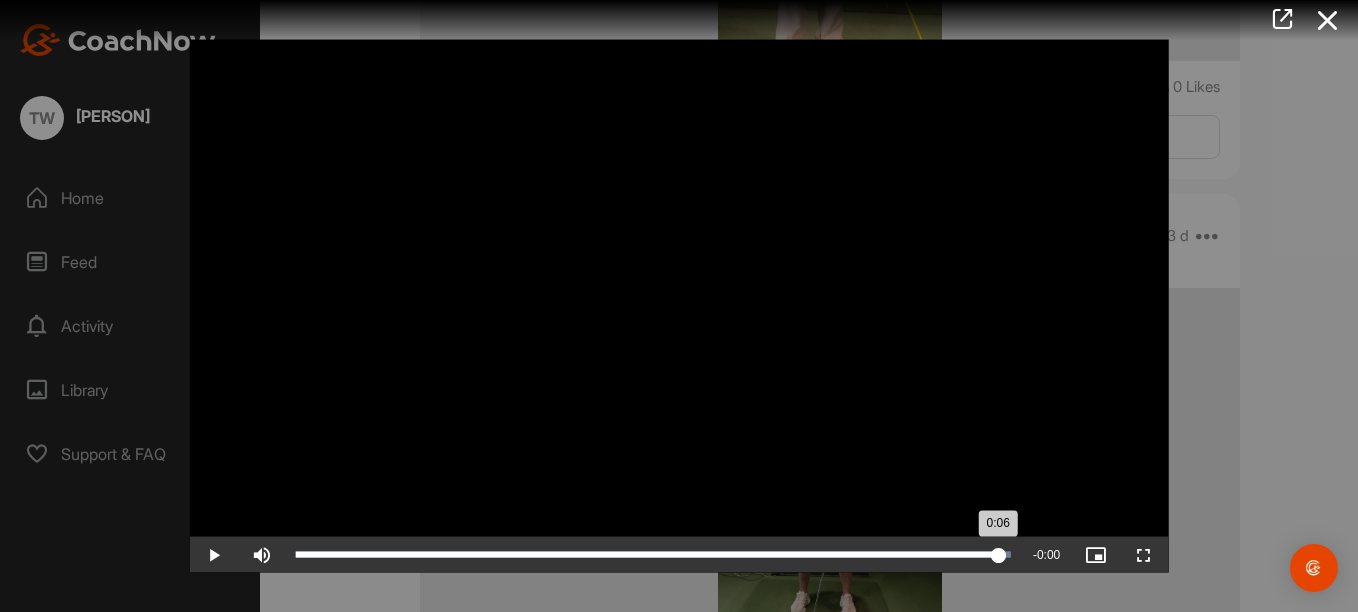 click on "0:06" at bounding box center [647, 554] 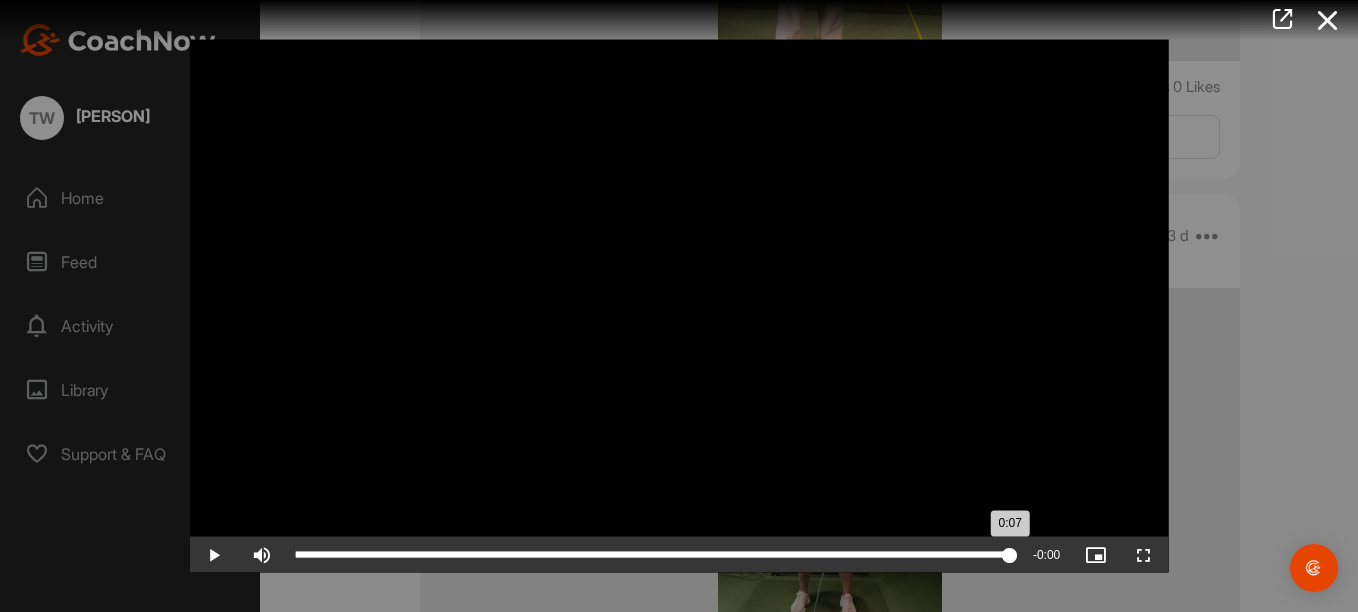 click on "Loaded :  100.00% 0:07 0:07" at bounding box center [653, 554] 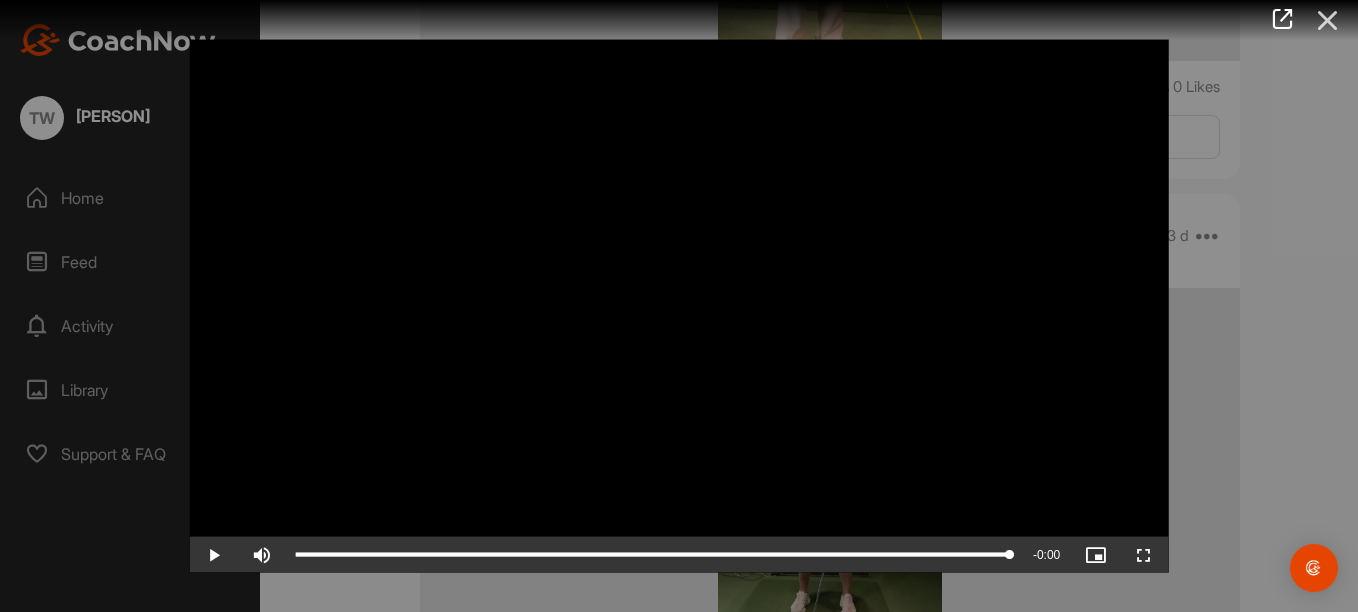 click at bounding box center [1328, 20] 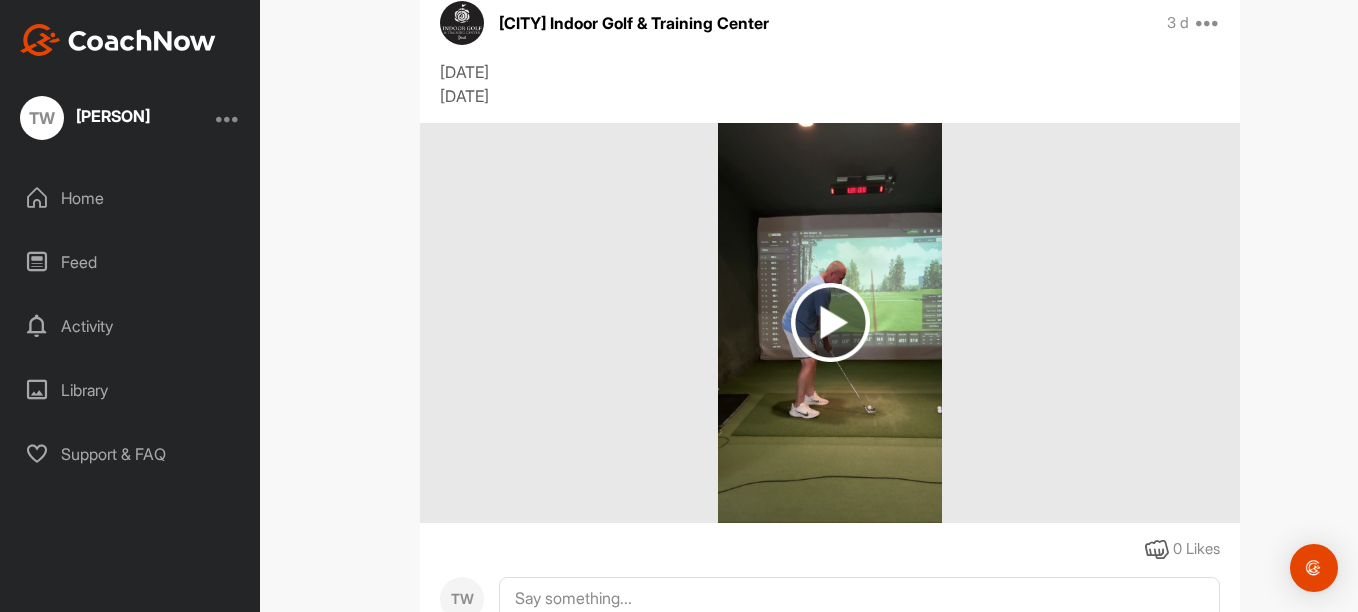 scroll, scrollTop: 4710, scrollLeft: 0, axis: vertical 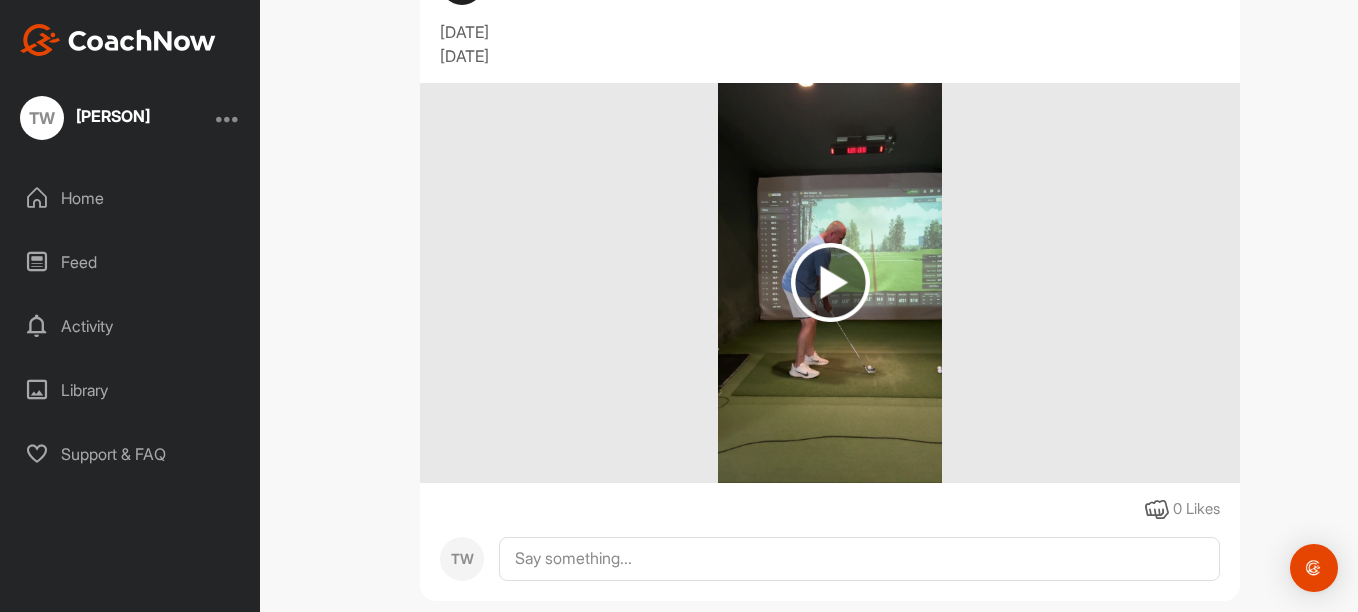 click at bounding box center [830, 282] 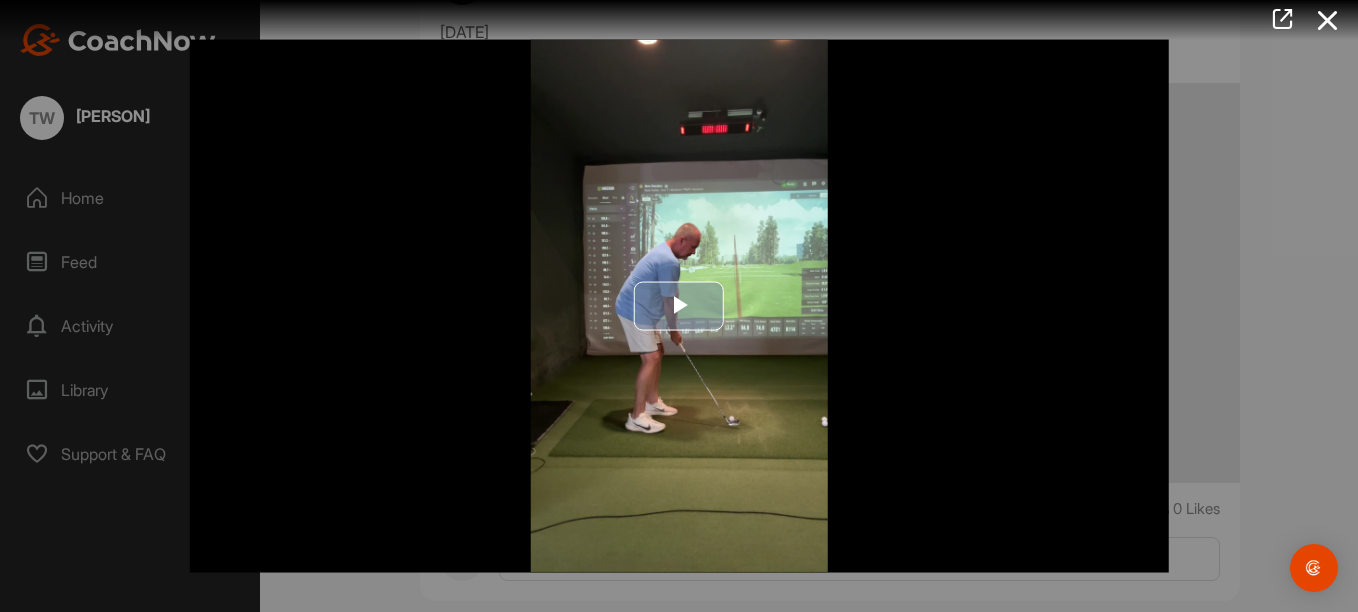 click at bounding box center (679, 306) 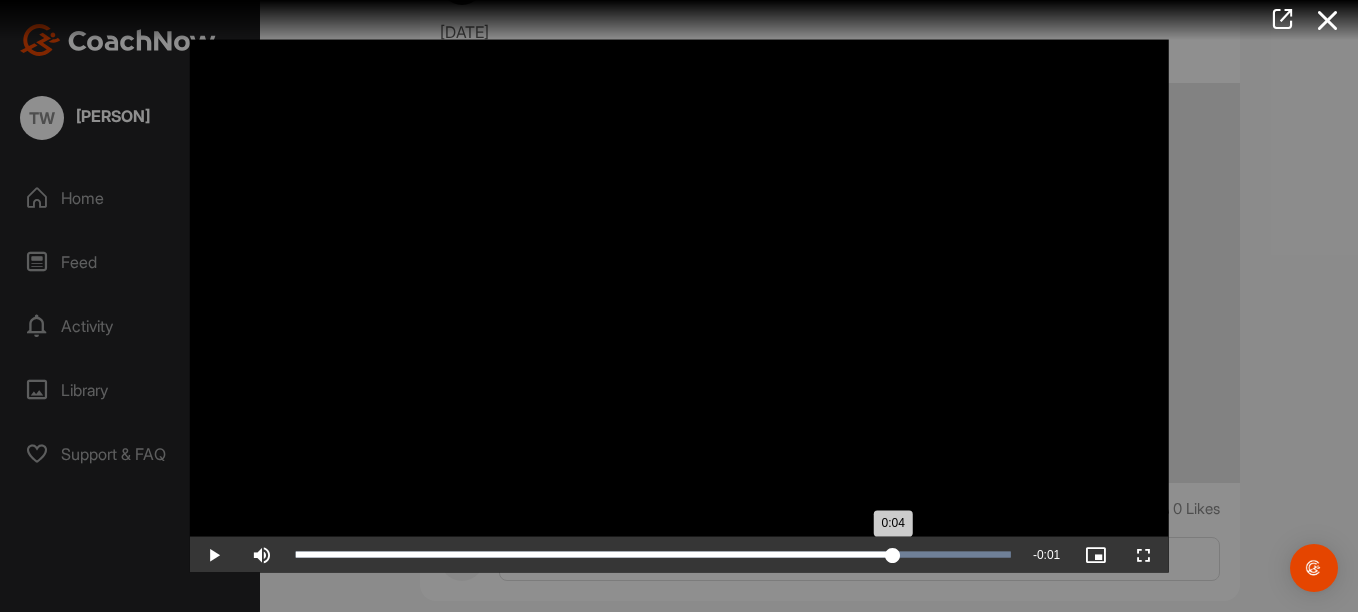 click on "Loaded :  100.00% 0:04 0:04" at bounding box center [653, 554] 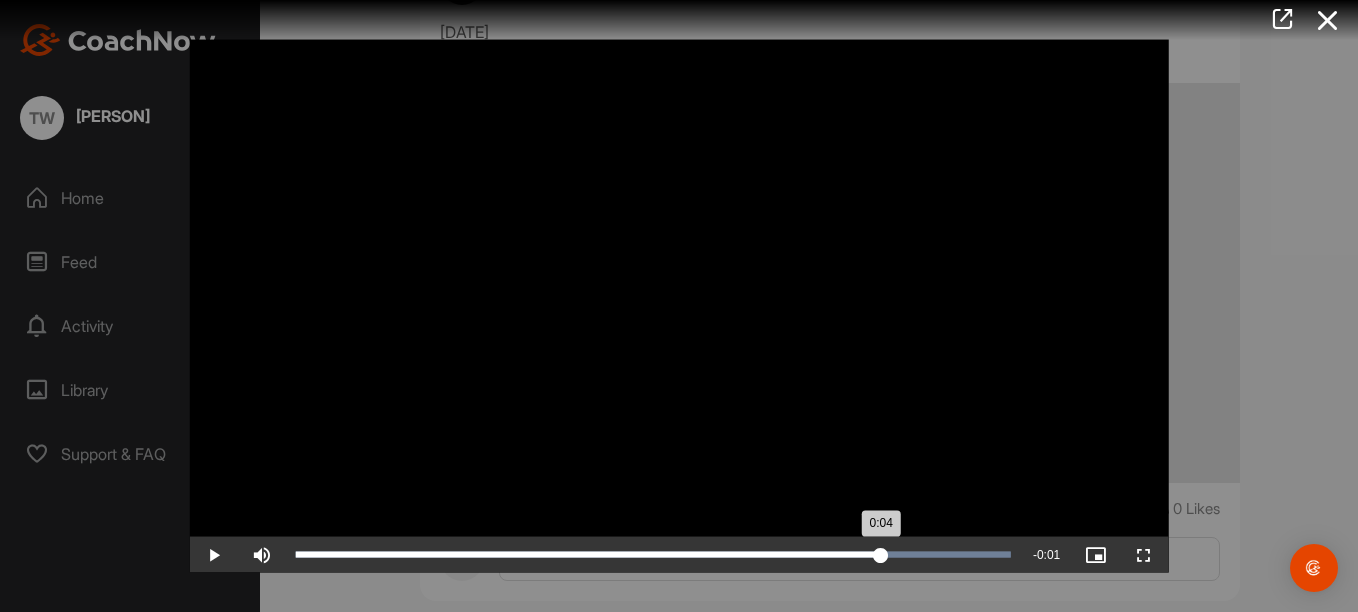 click on "0:04" at bounding box center [588, 554] 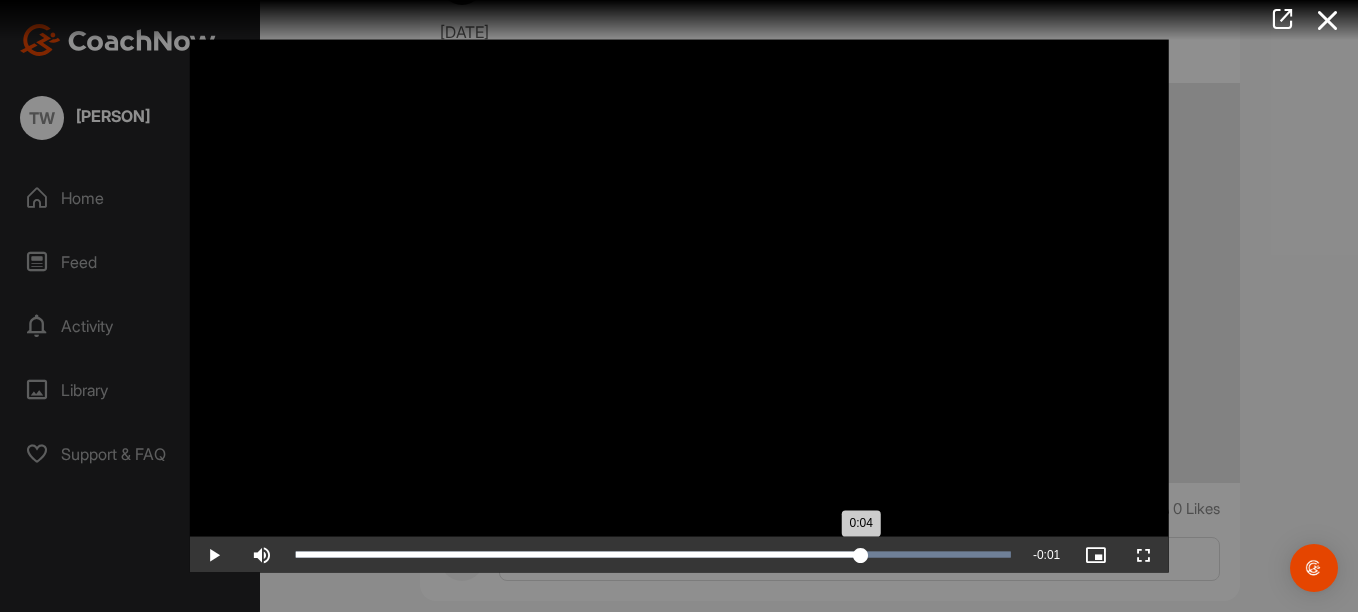 click on "Loaded :  100.00% 0:04 0:04" at bounding box center (653, 554) 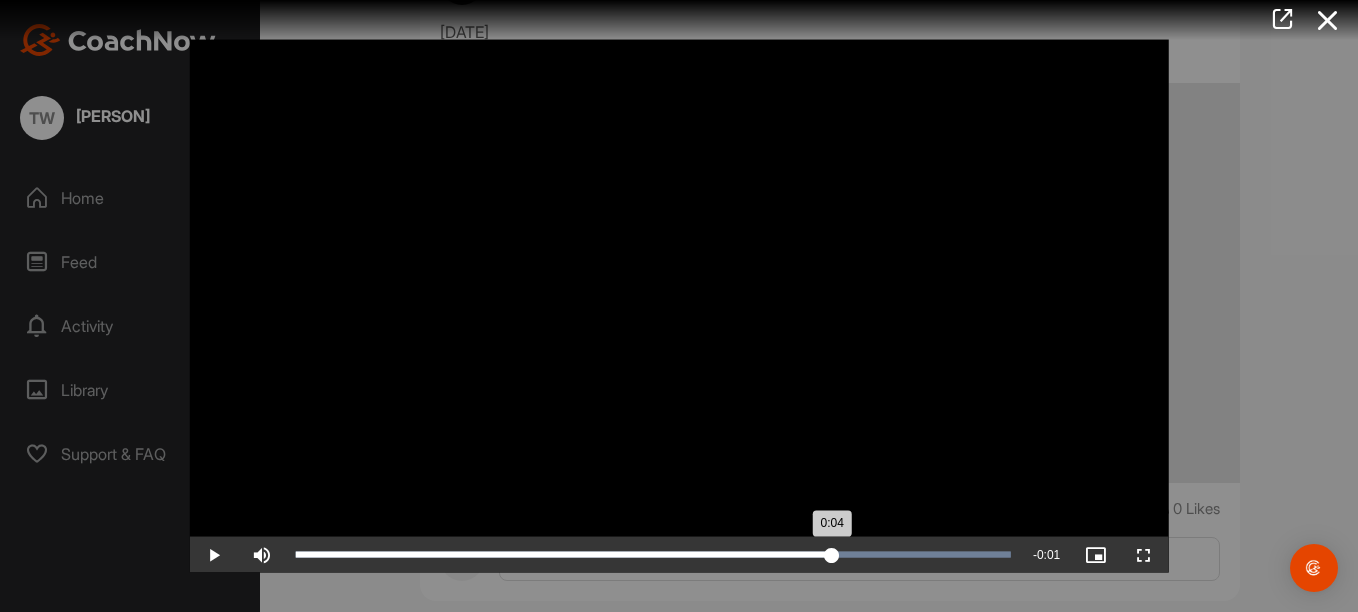 click on "0:04" at bounding box center [564, 554] 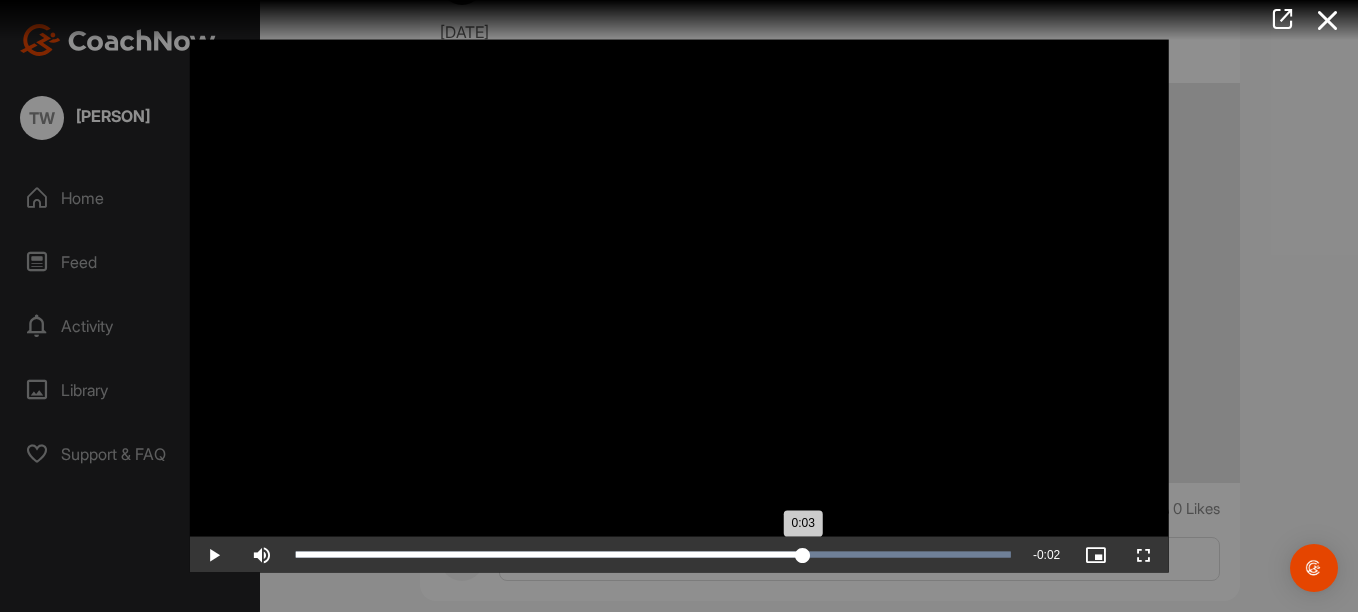 click on "0:03" at bounding box center [549, 554] 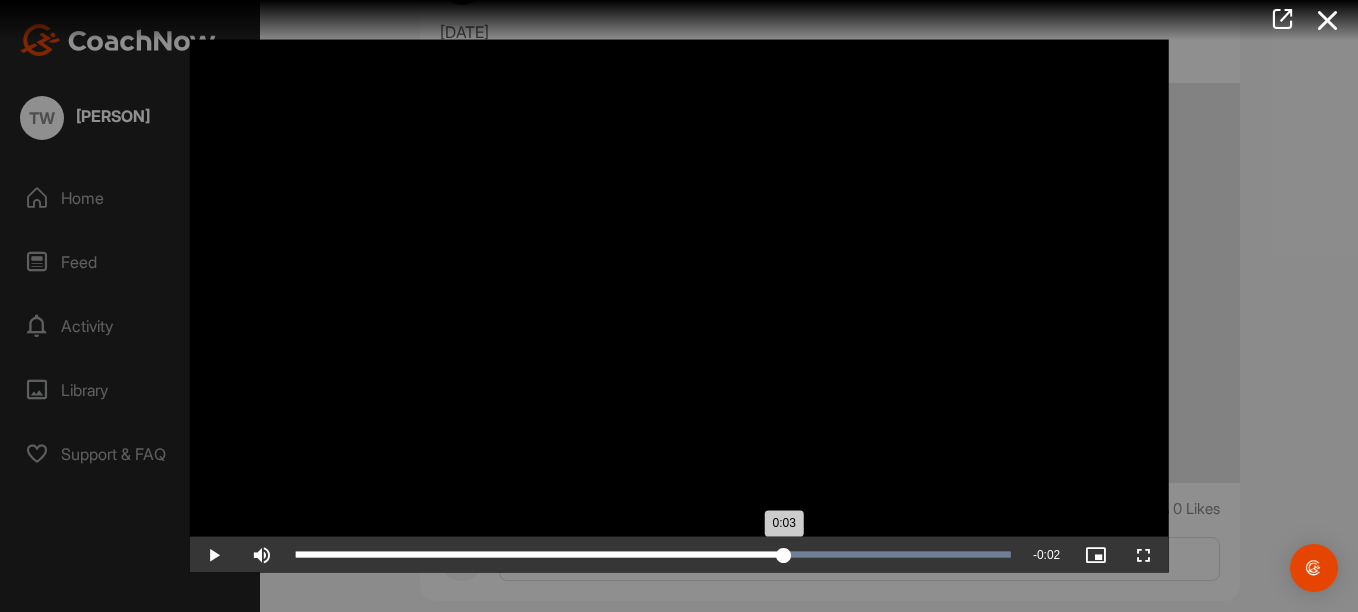 click on "0:03" at bounding box center [540, 554] 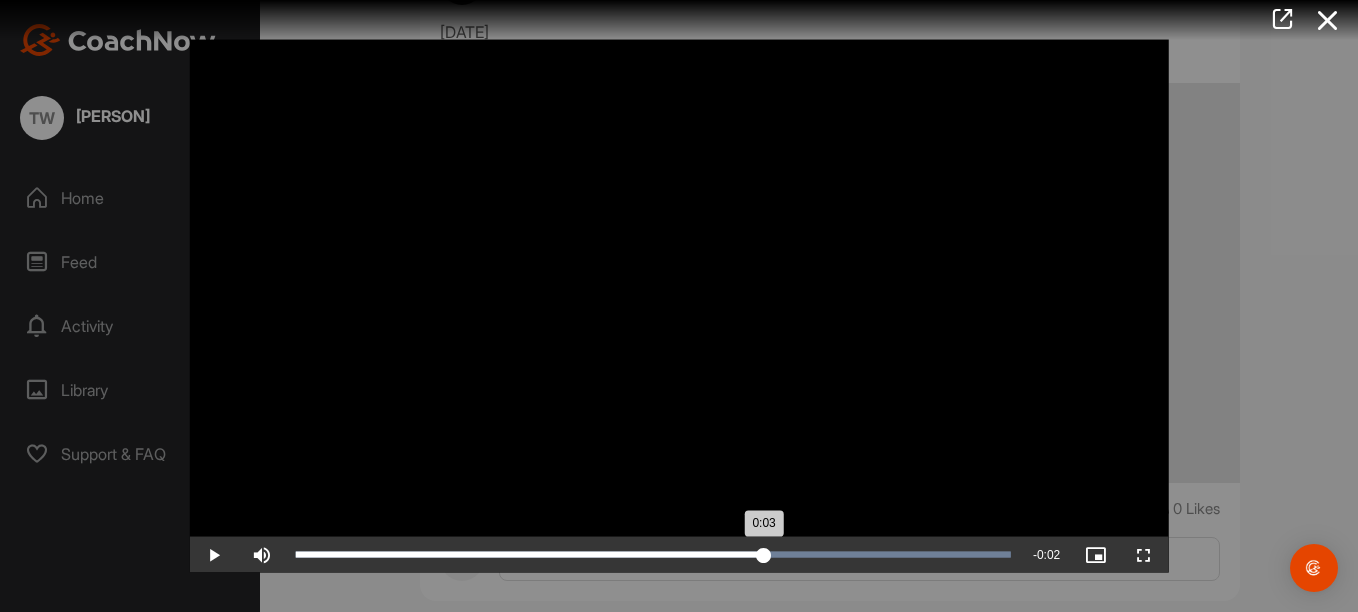 click on "0:03" at bounding box center [530, 554] 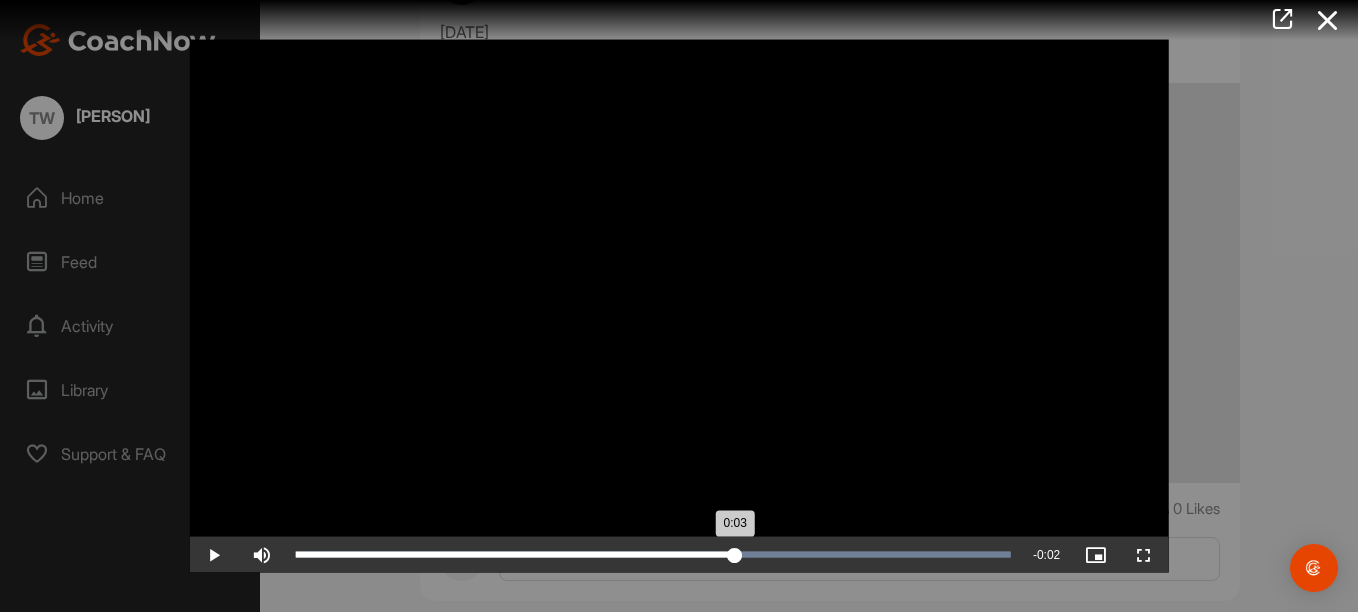 click on "0:03" at bounding box center (515, 554) 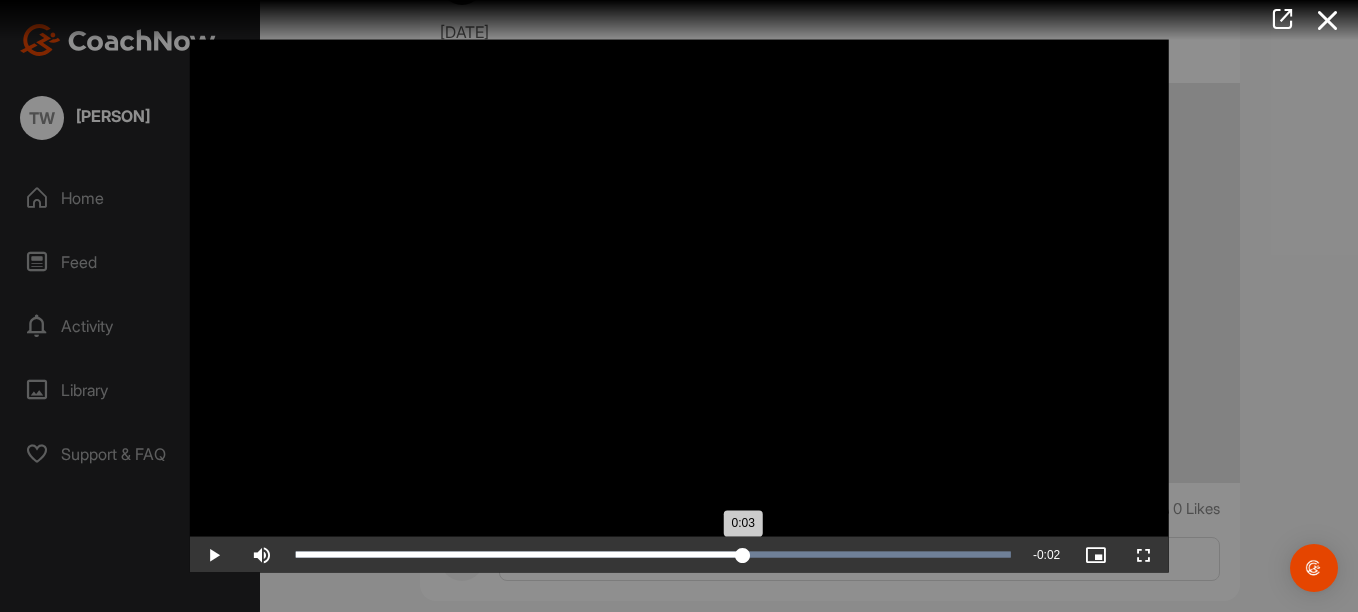 click on "0:03" at bounding box center [519, 554] 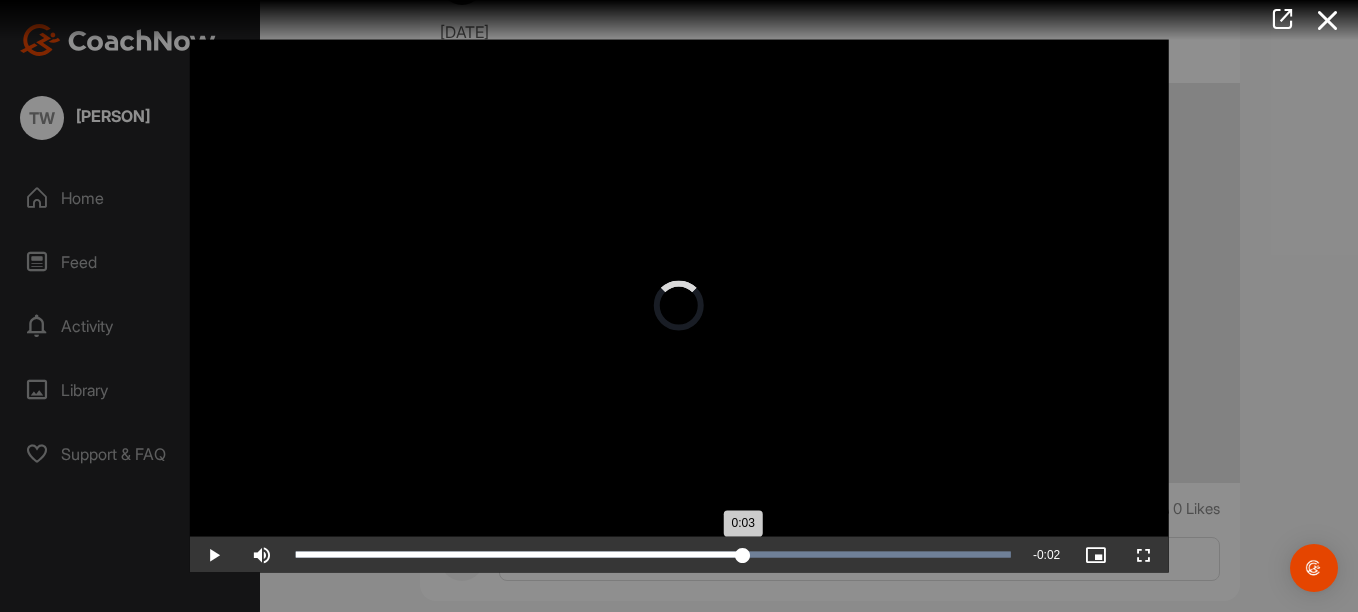 click on "0:03" at bounding box center (519, 554) 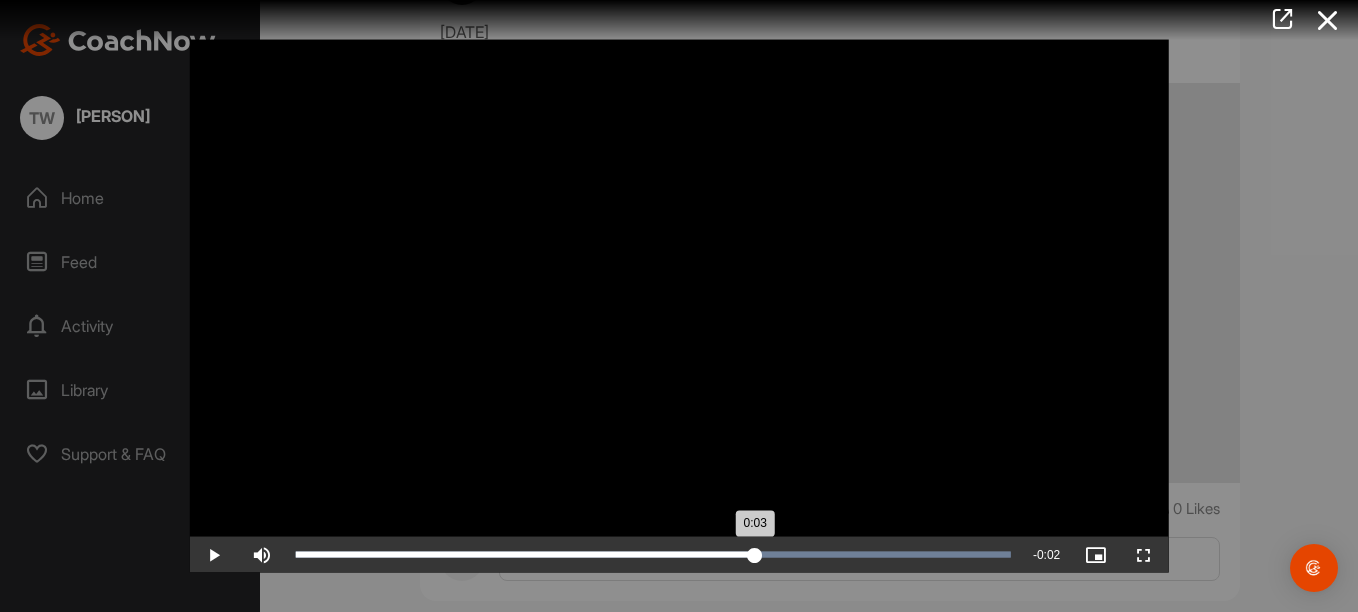 click on "0:03" at bounding box center (525, 554) 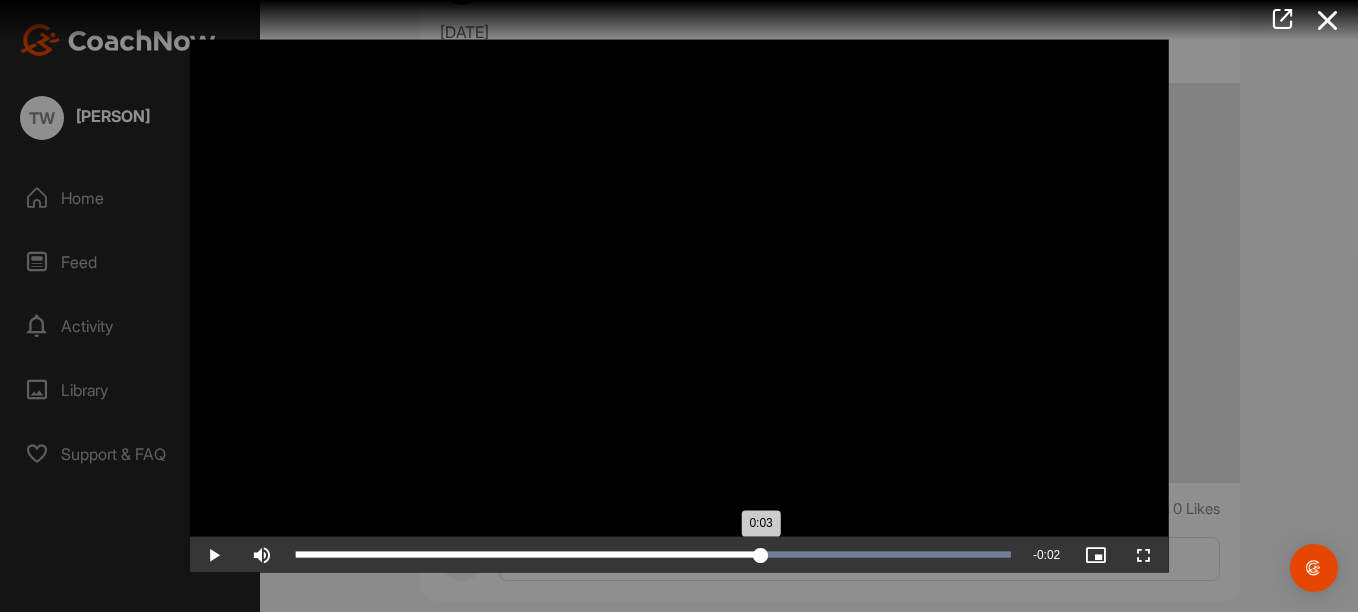 click on "0:03" at bounding box center (528, 554) 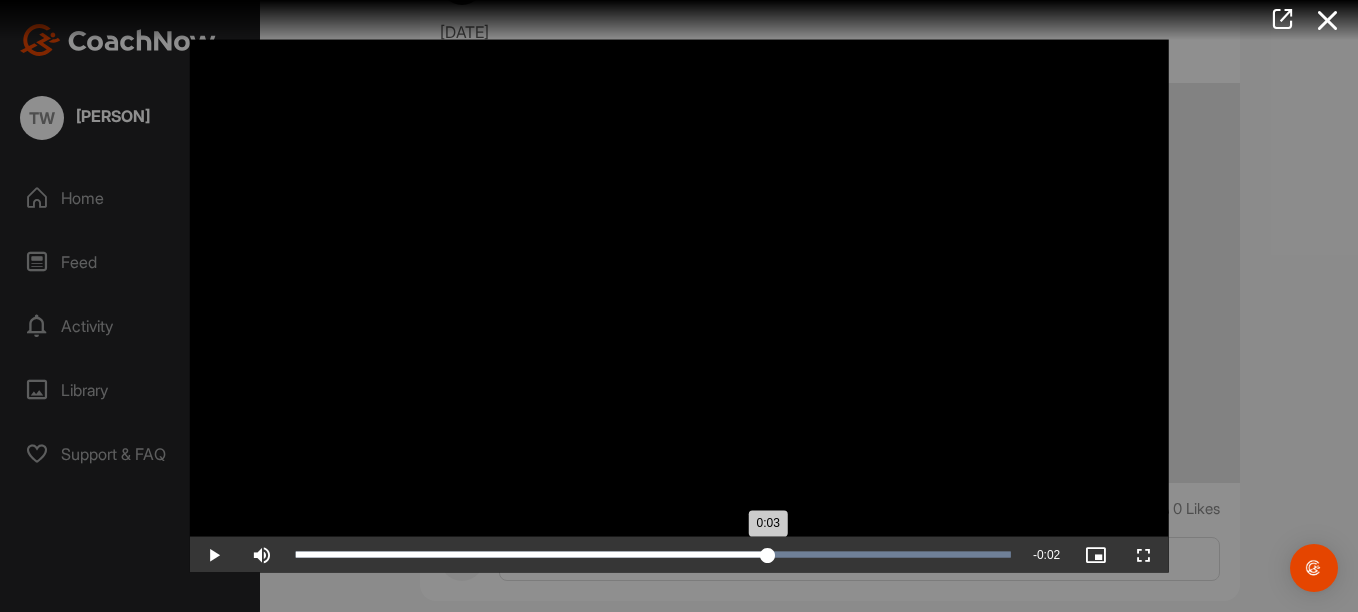 click on "0:03" at bounding box center [532, 554] 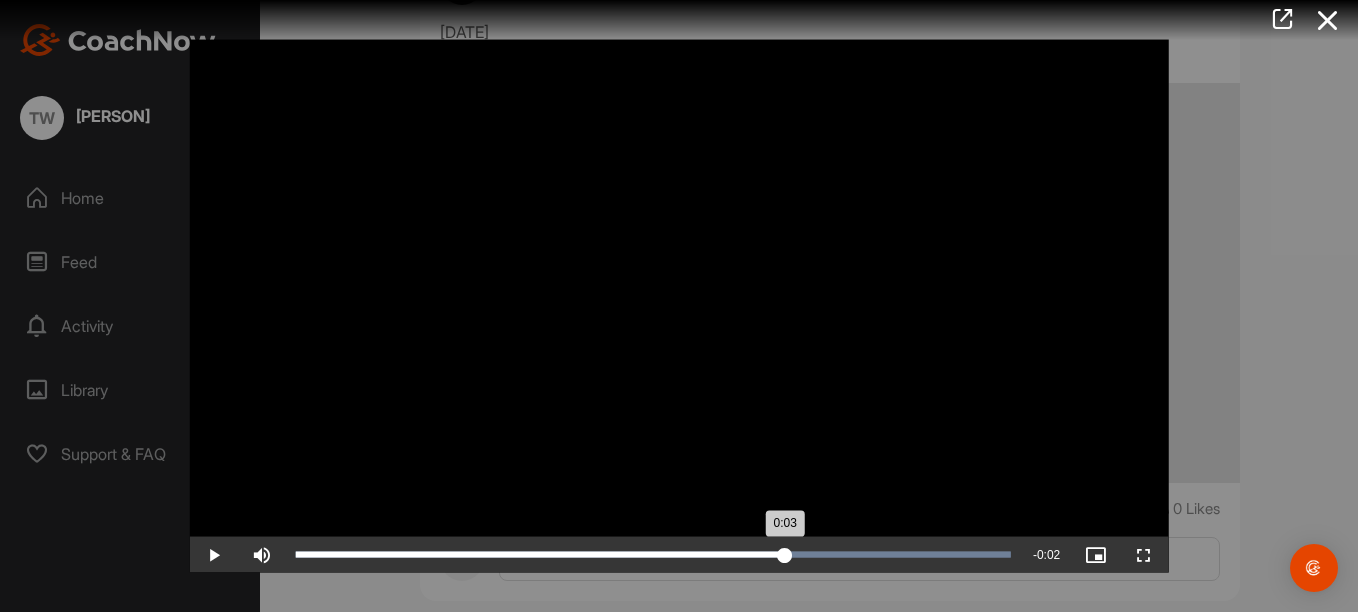 click on "Loaded :  100.00% 0:03 0:03" at bounding box center [653, 554] 